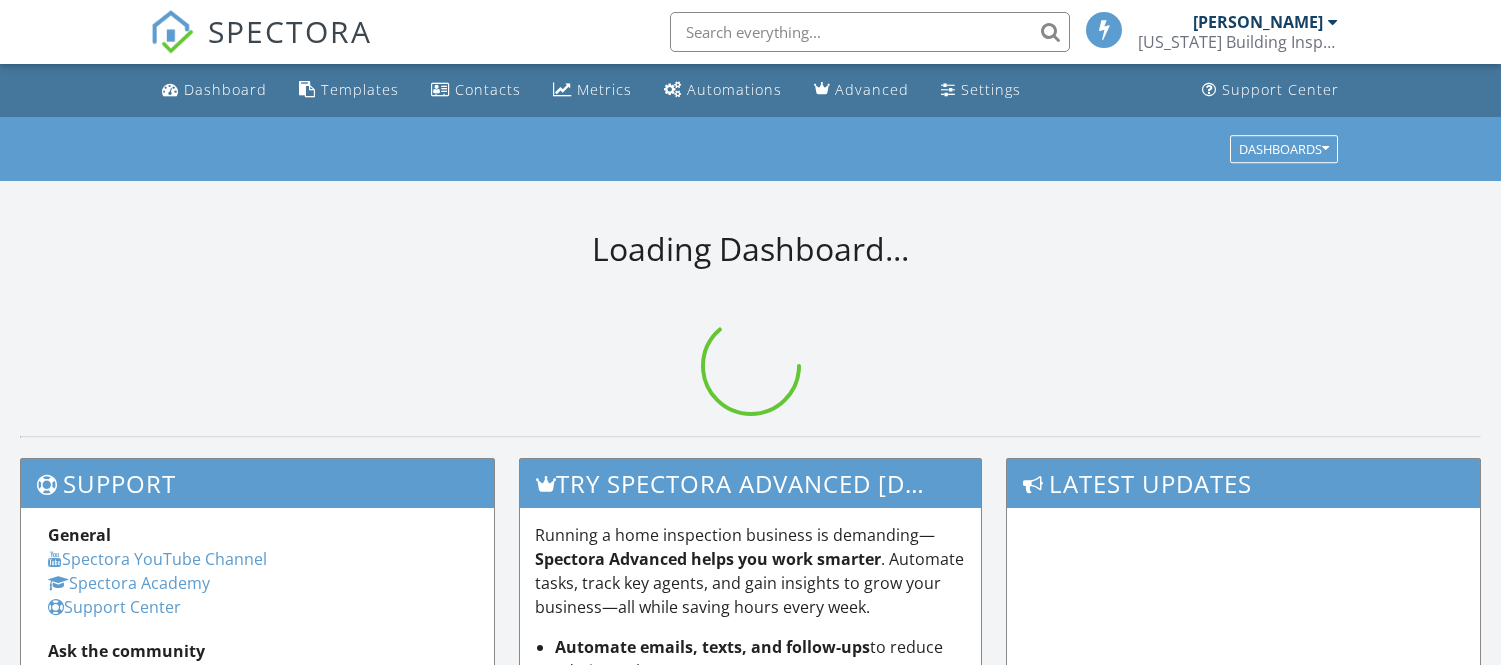 scroll, scrollTop: 0, scrollLeft: 0, axis: both 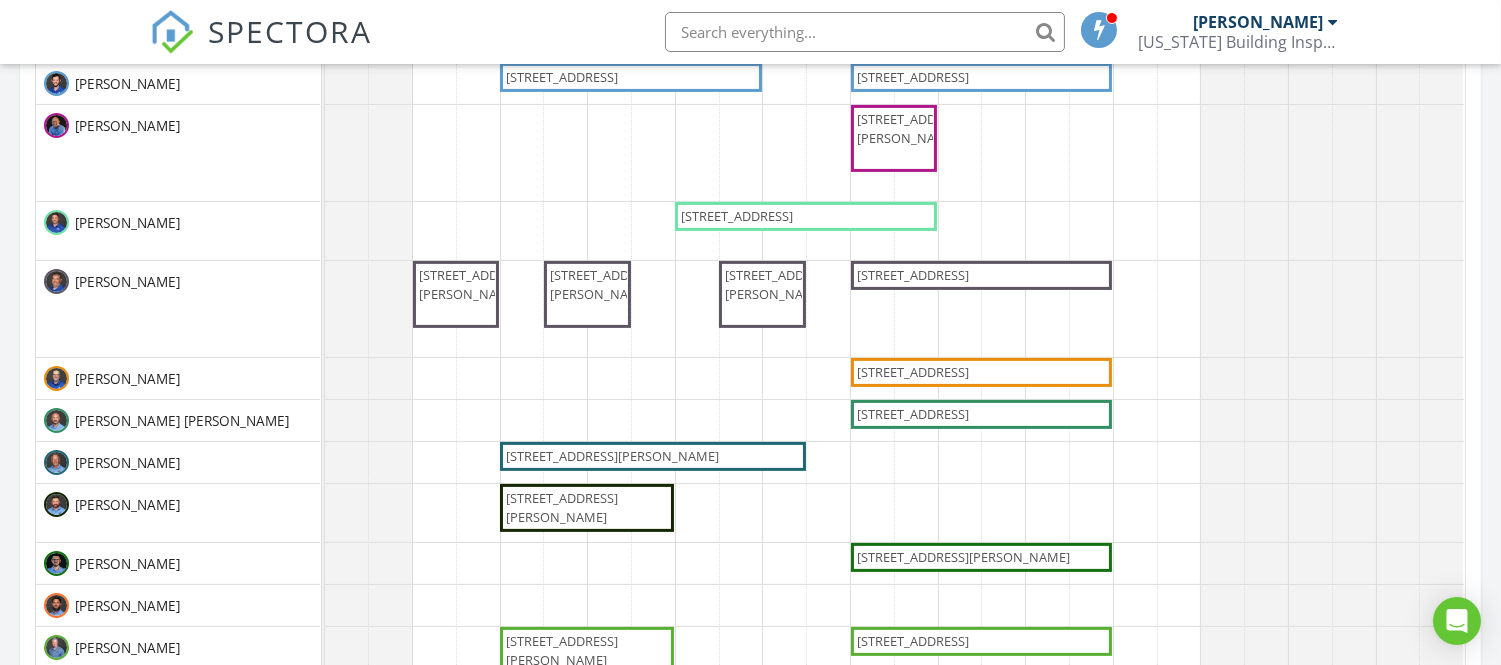 click on "[STREET_ADDRESS][PERSON_NAME]" at bounding box center (913, 128) 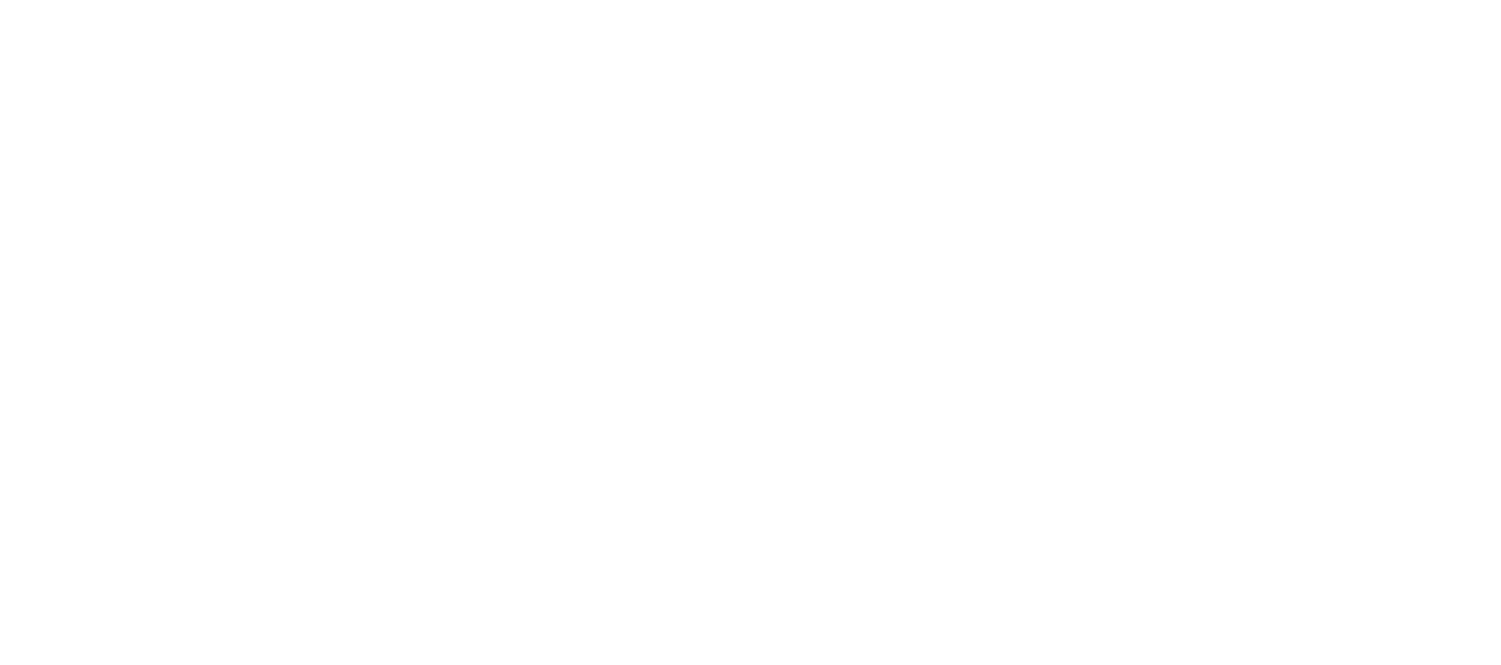 scroll, scrollTop: 0, scrollLeft: 0, axis: both 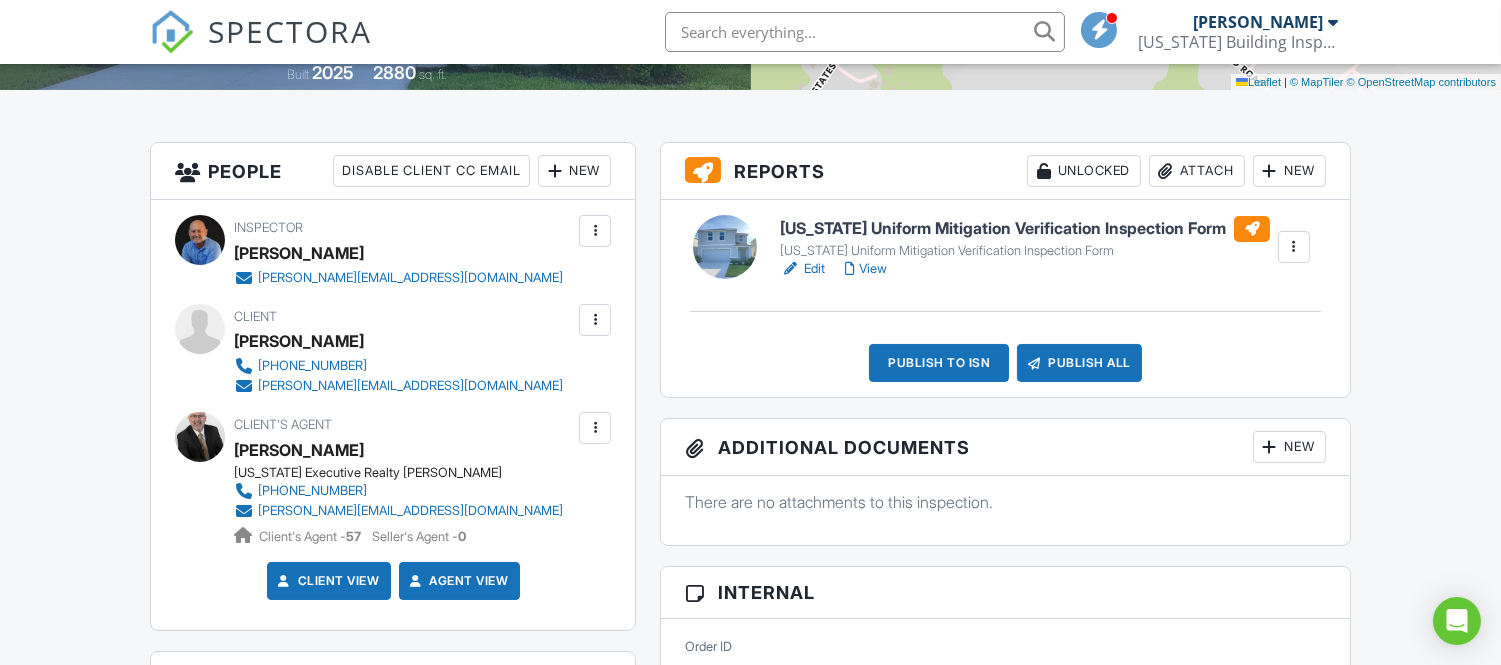 click on "View" at bounding box center [866, 269] 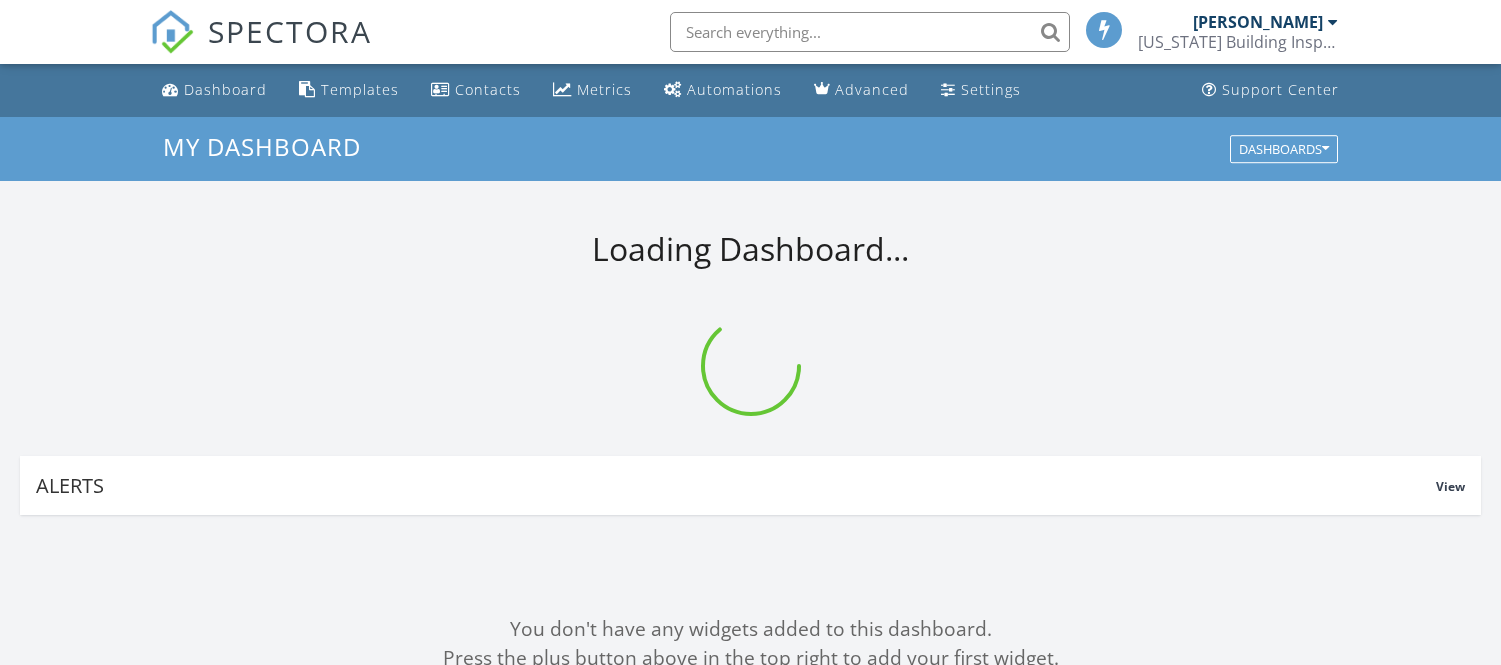 scroll, scrollTop: 0, scrollLeft: 0, axis: both 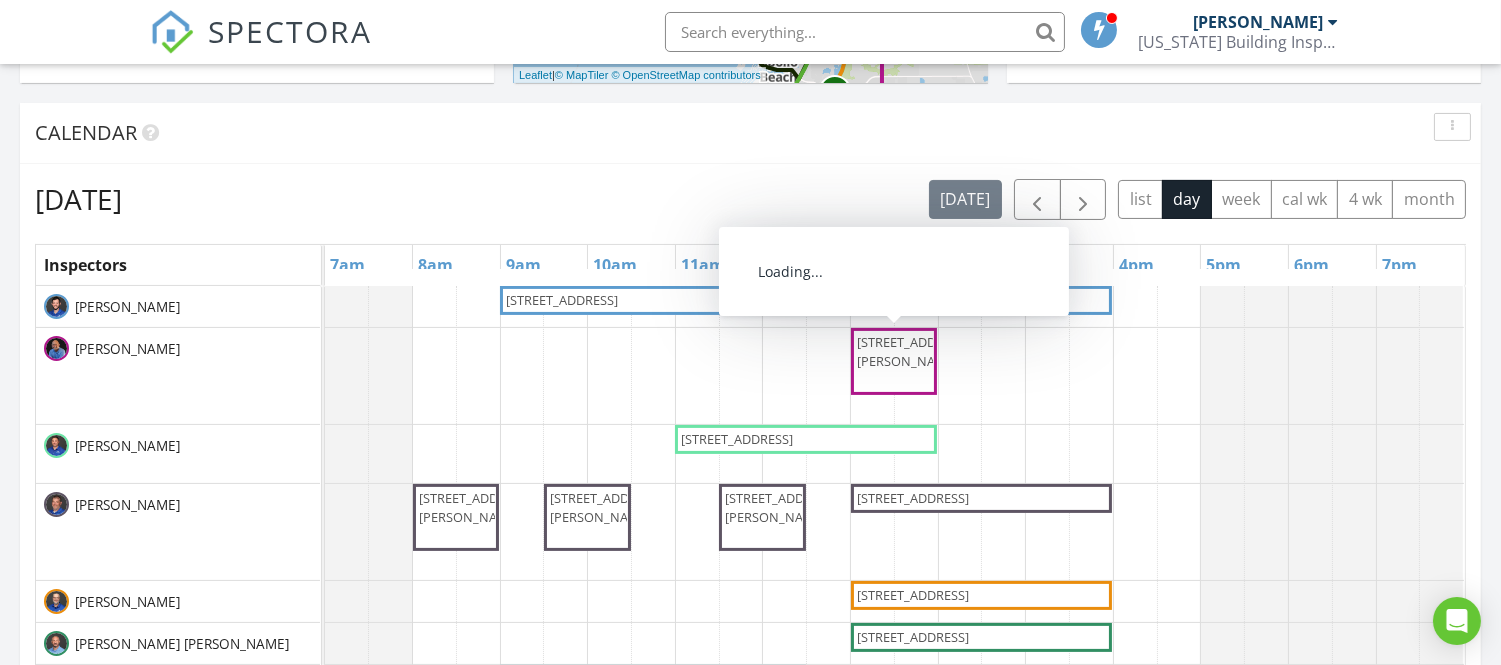click on "[STREET_ADDRESS][PERSON_NAME]" at bounding box center [913, 351] 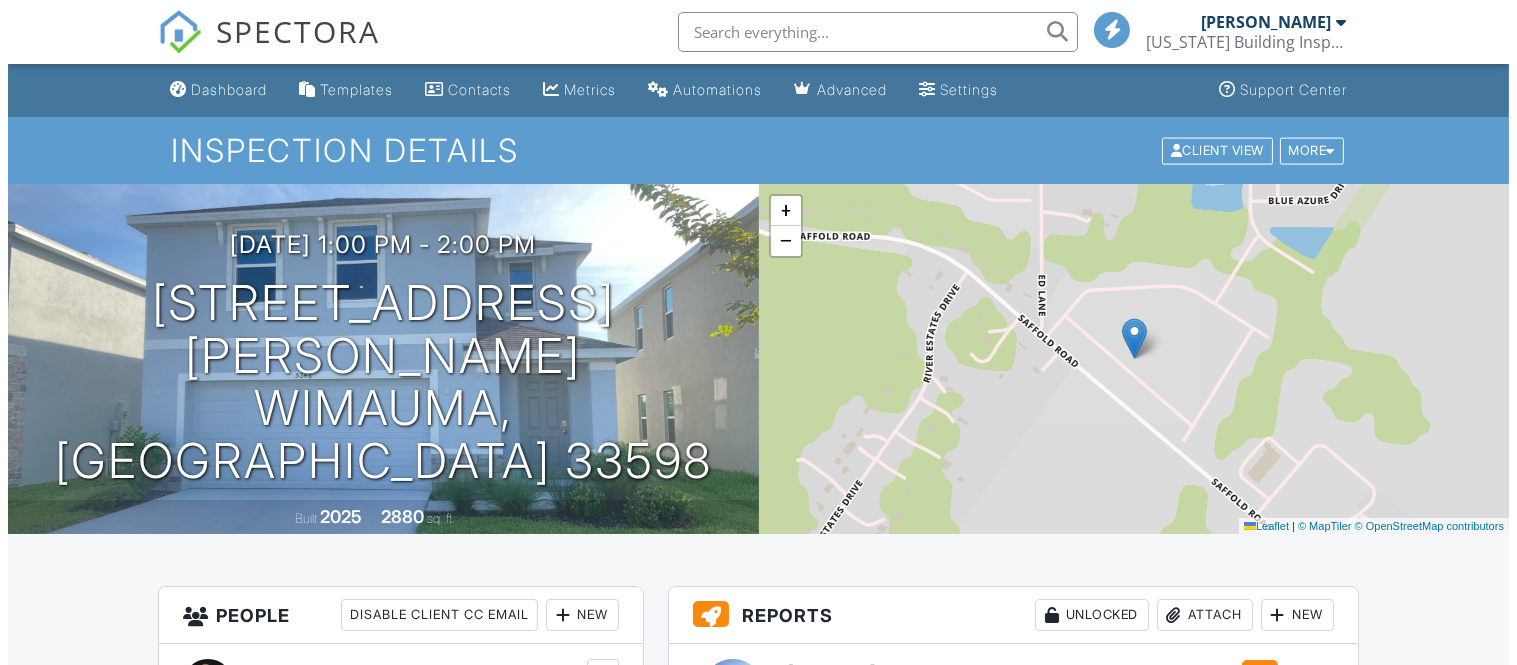 scroll, scrollTop: 444, scrollLeft: 0, axis: vertical 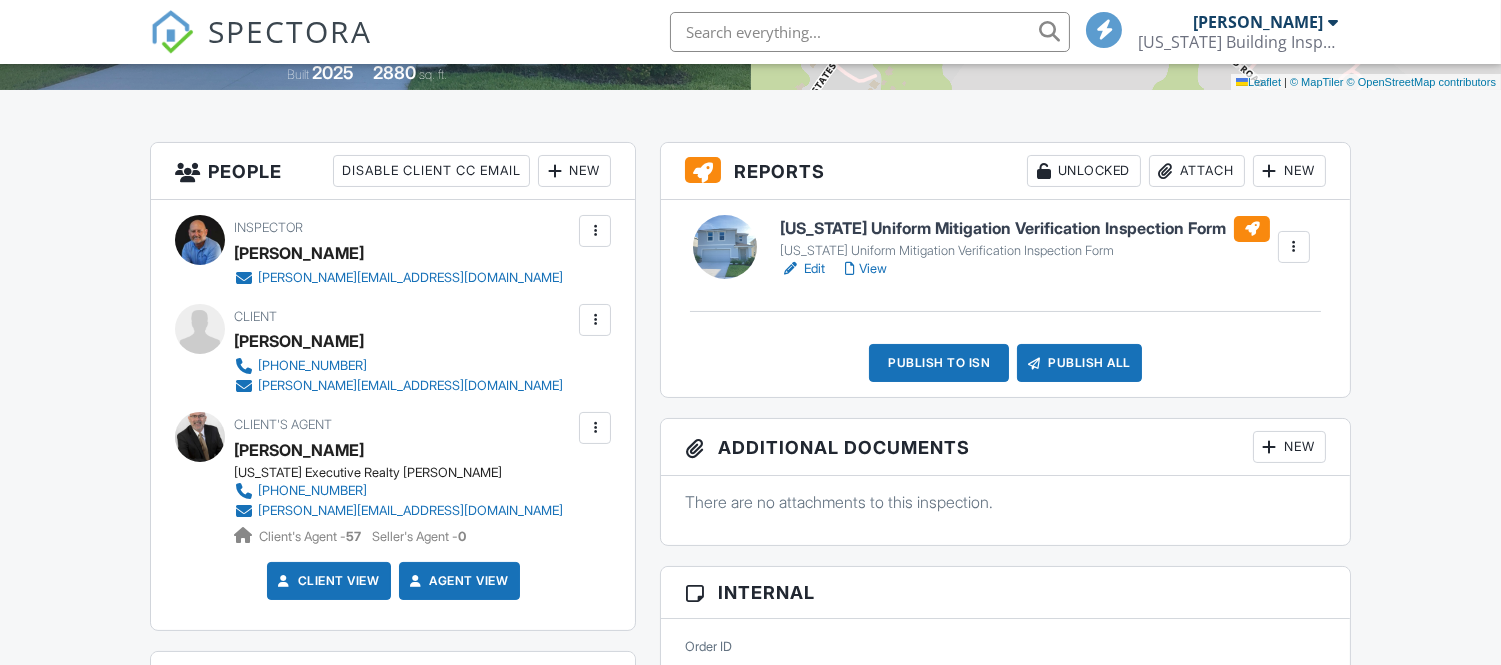 click on "Publish to ISN" at bounding box center (939, 363) 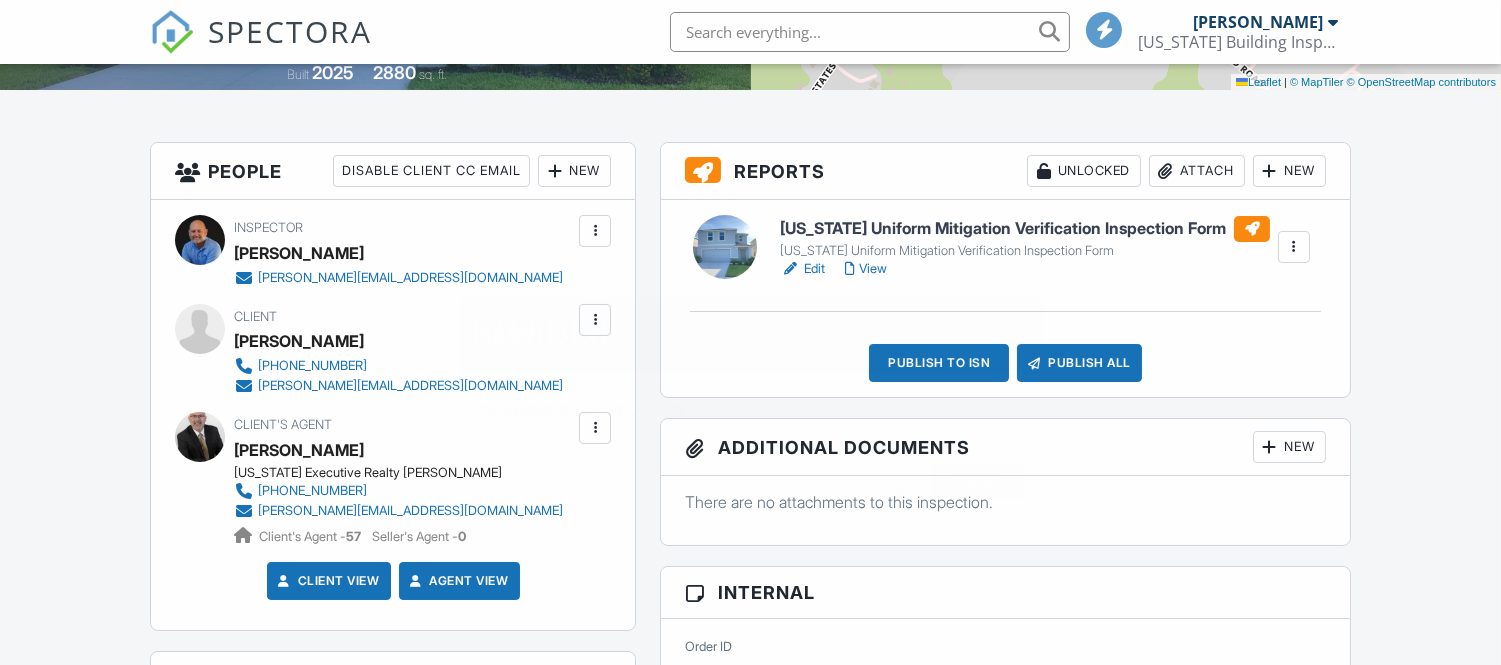 scroll, scrollTop: 0, scrollLeft: 0, axis: both 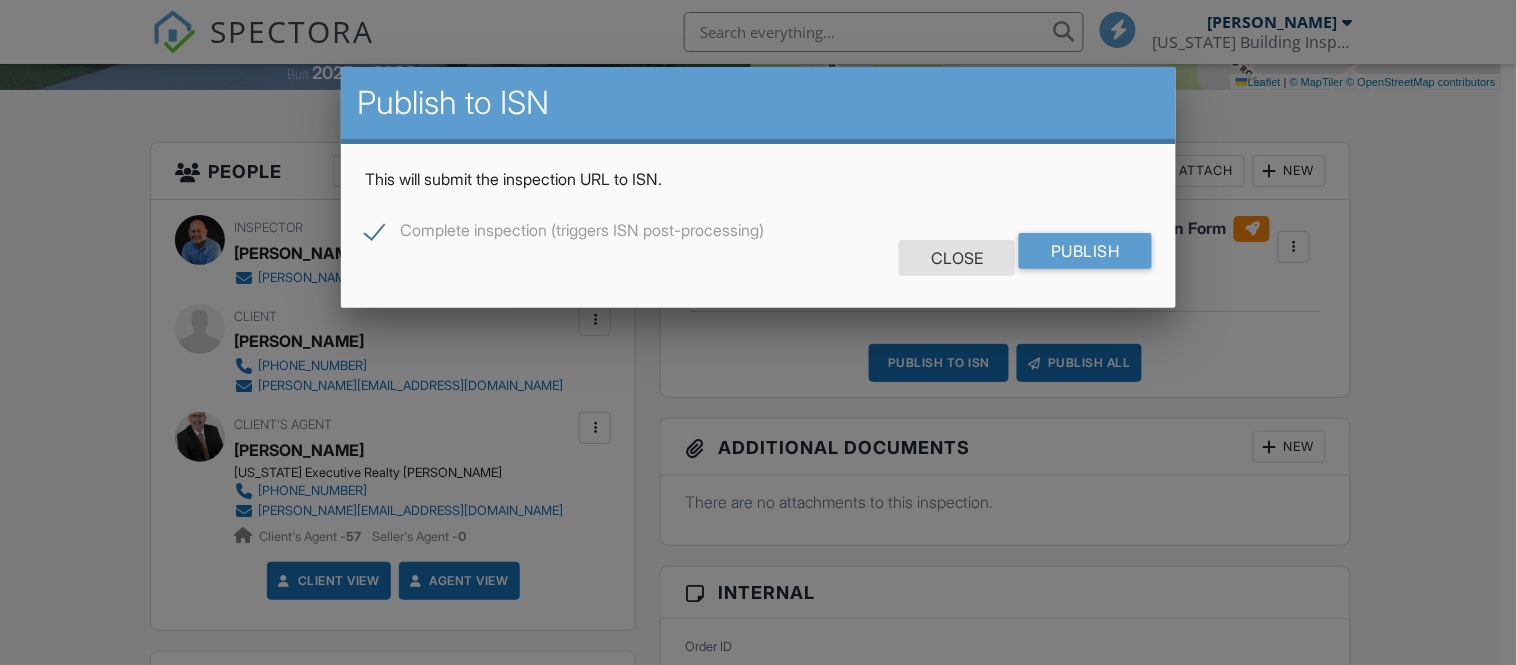 click on "Close" at bounding box center (957, 258) 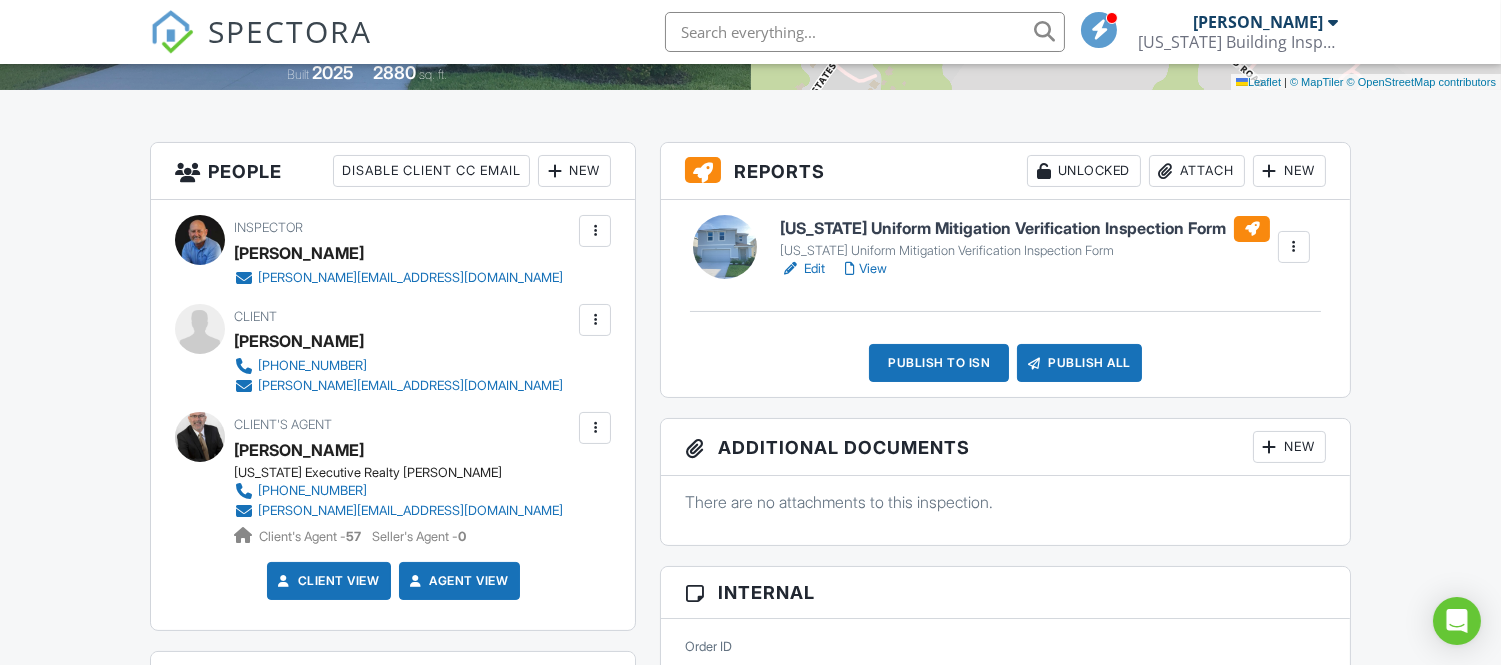 click on "View" at bounding box center [866, 269] 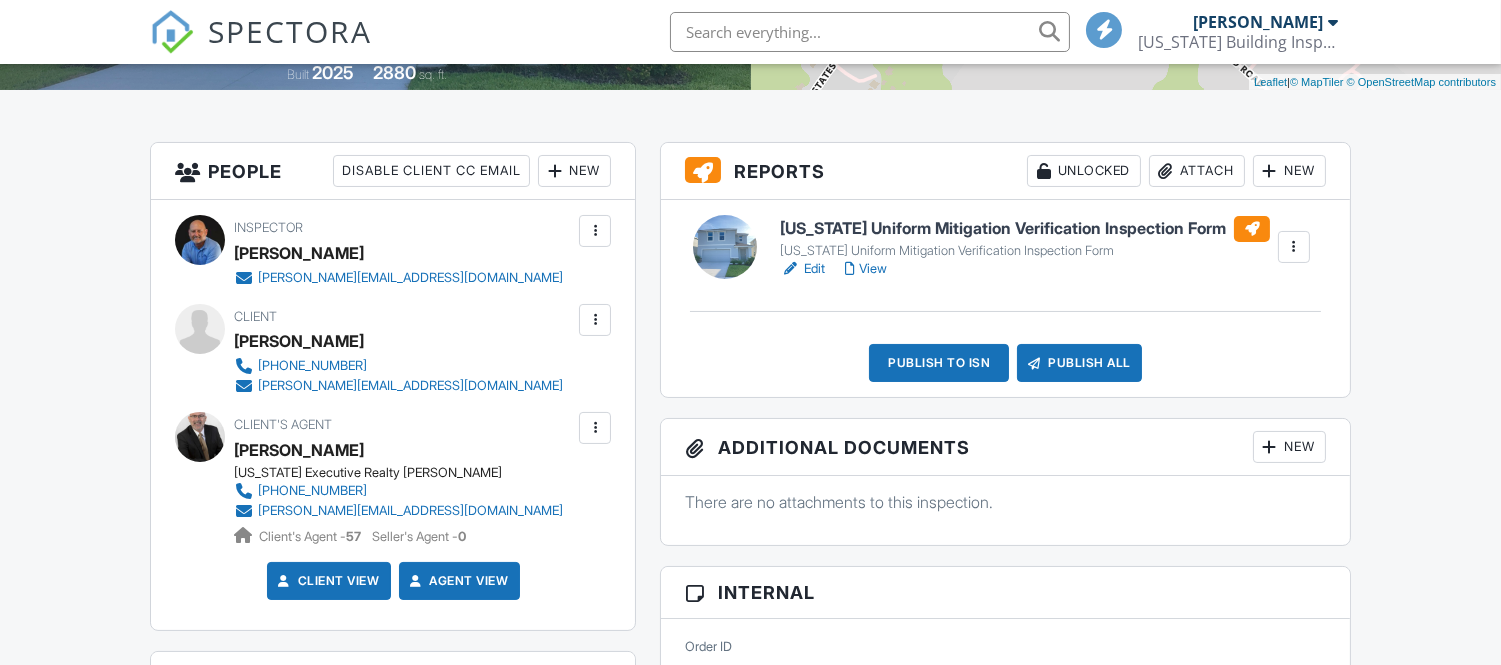 scroll, scrollTop: 444, scrollLeft: 0, axis: vertical 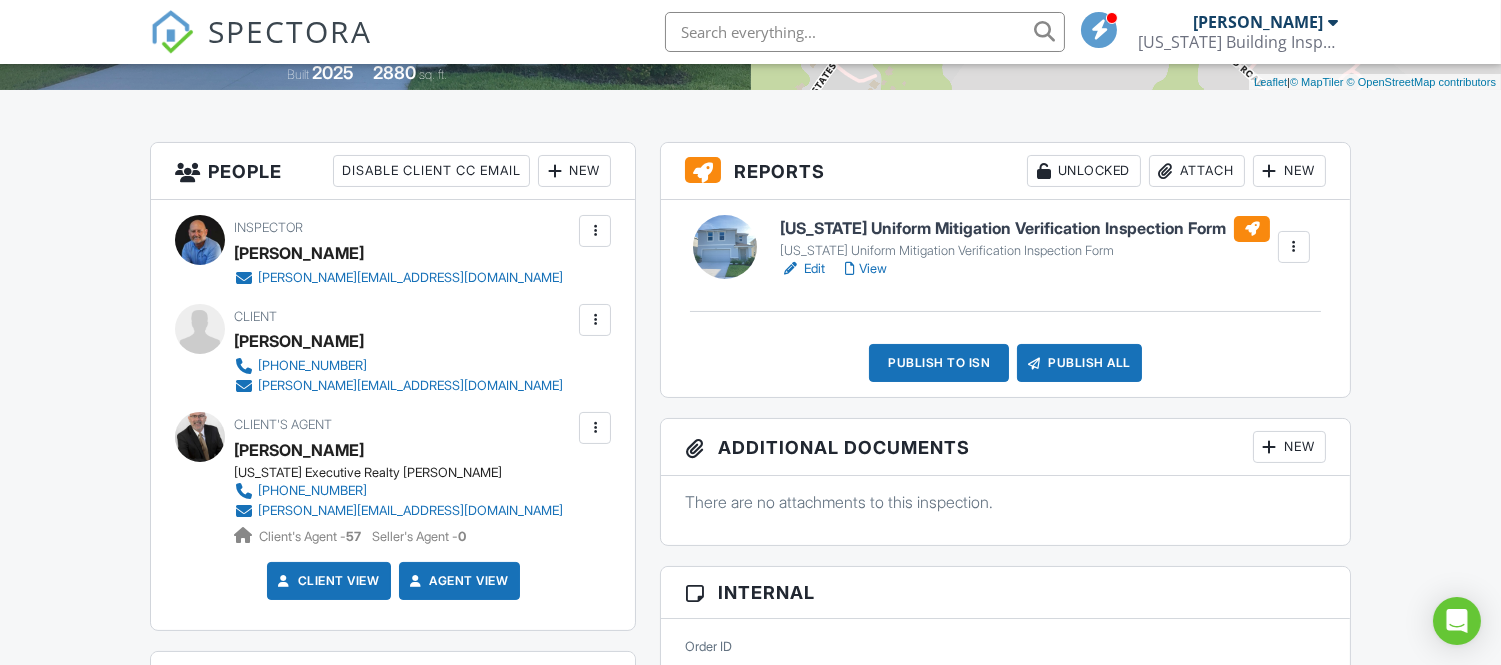 click on "Publish to ISN" at bounding box center (939, 363) 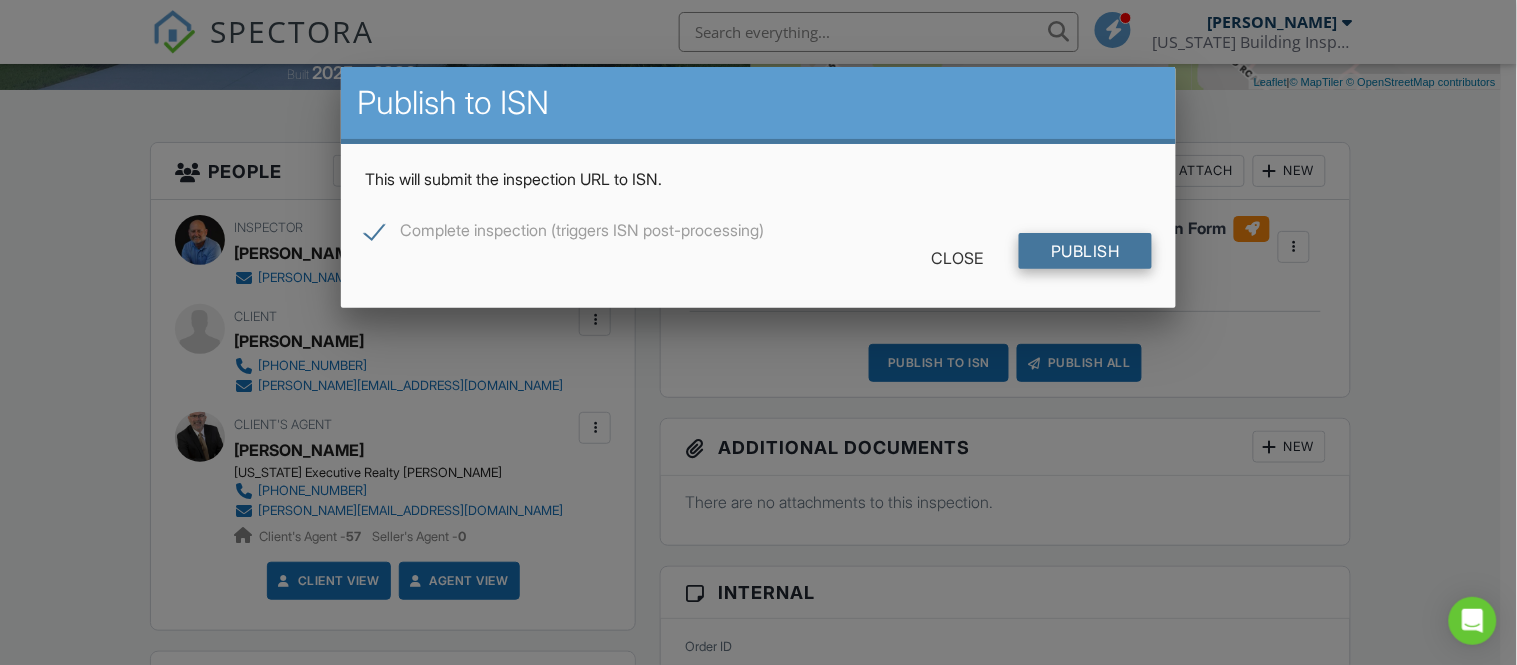 click on "Publish" at bounding box center [1085, 251] 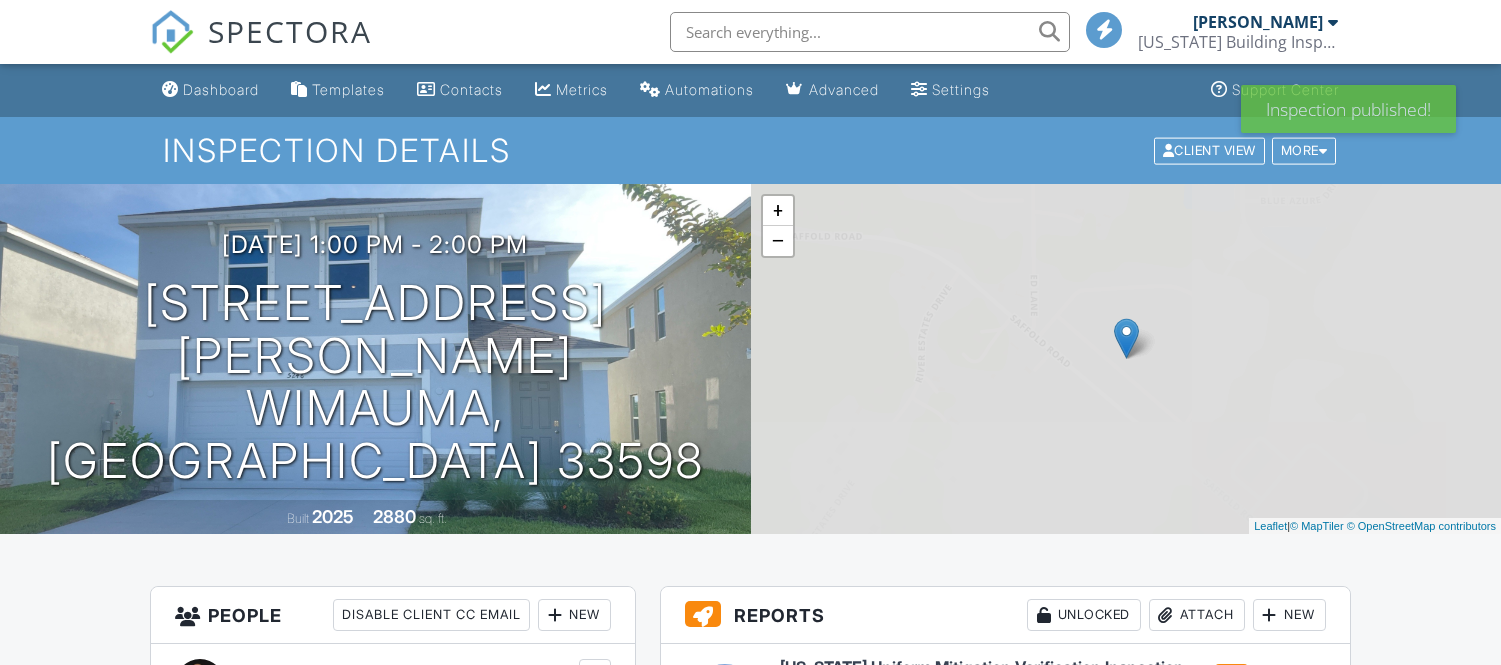 scroll, scrollTop: 0, scrollLeft: 0, axis: both 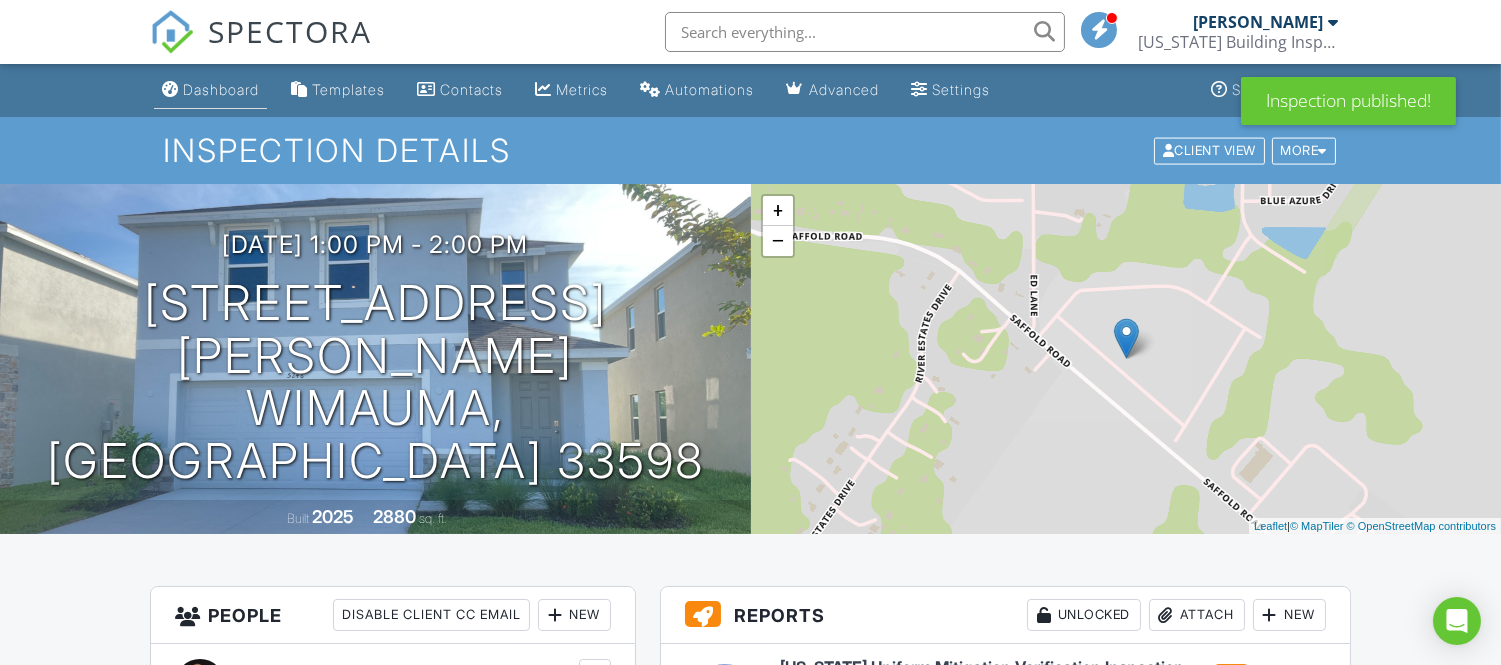 click on "Dashboard" at bounding box center (221, 89) 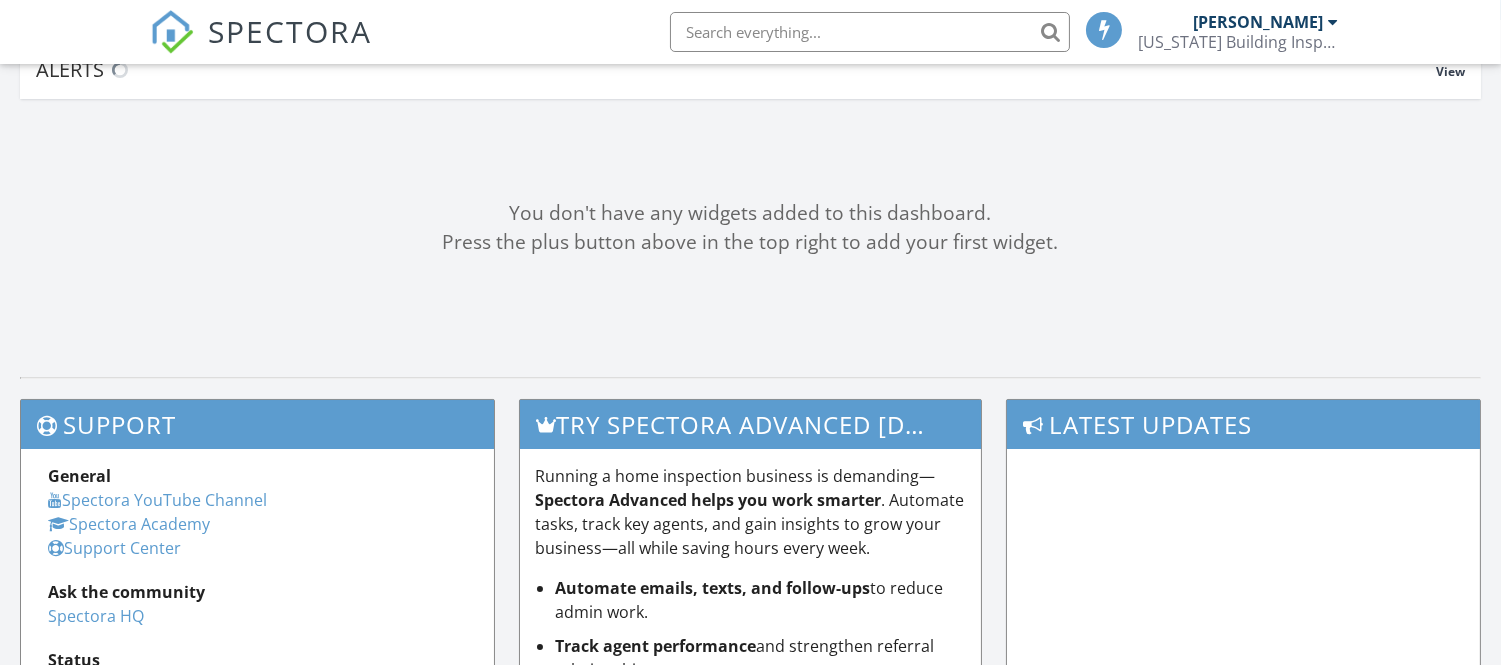 scroll, scrollTop: 327, scrollLeft: 0, axis: vertical 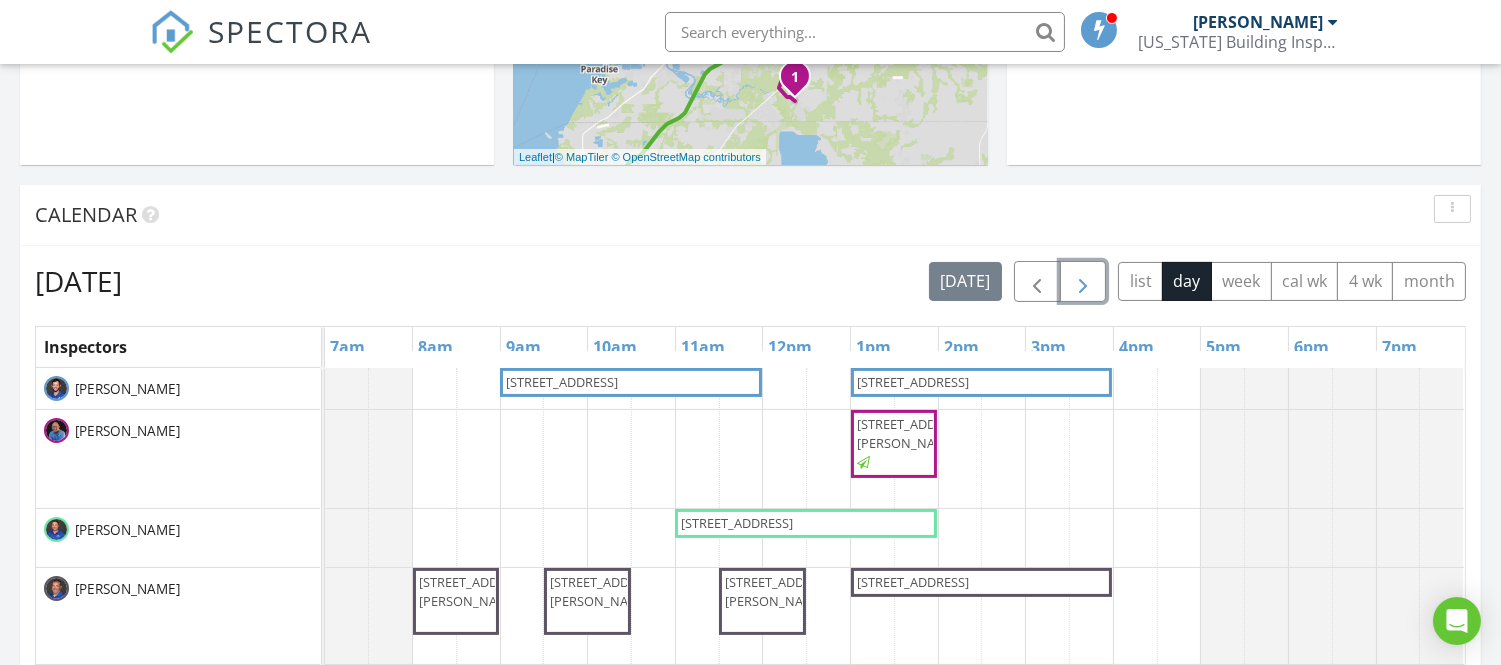 click at bounding box center [1083, 281] 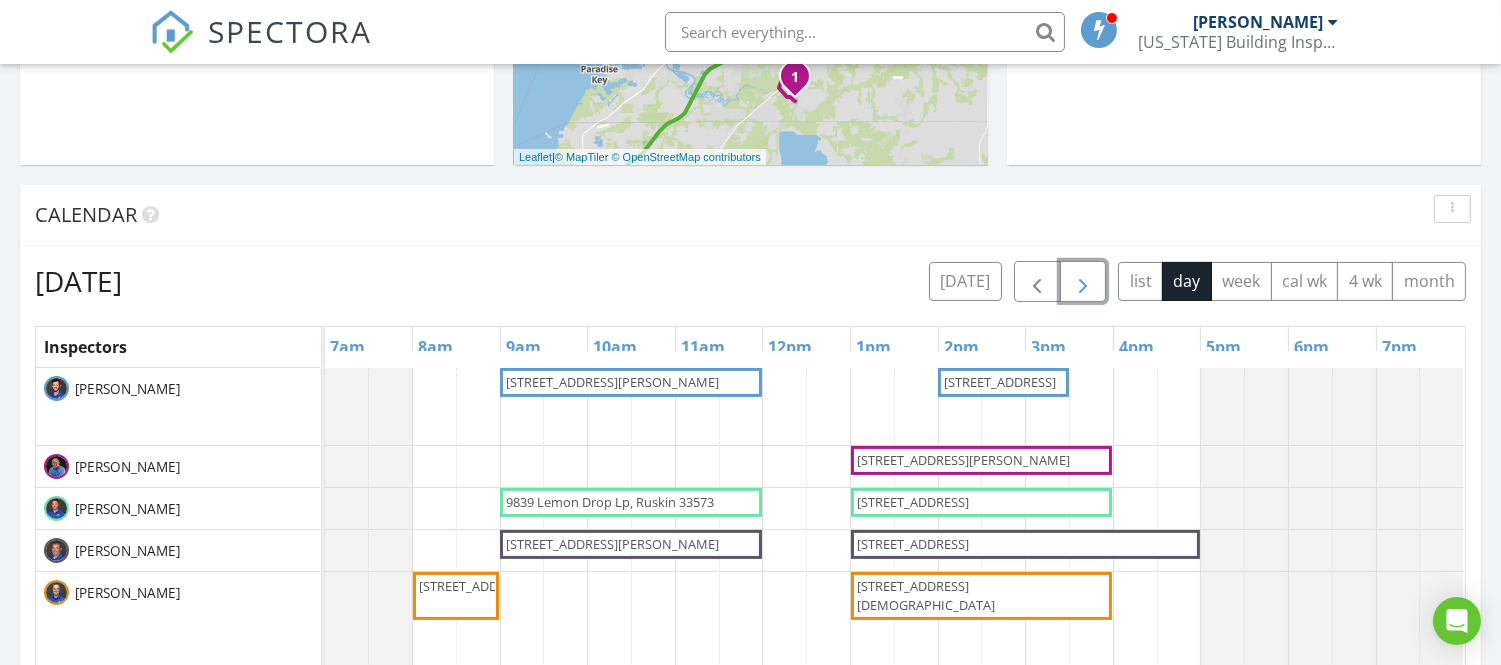 click on "2512 W Jetton Ave, Tampa 33629" at bounding box center (963, 460) 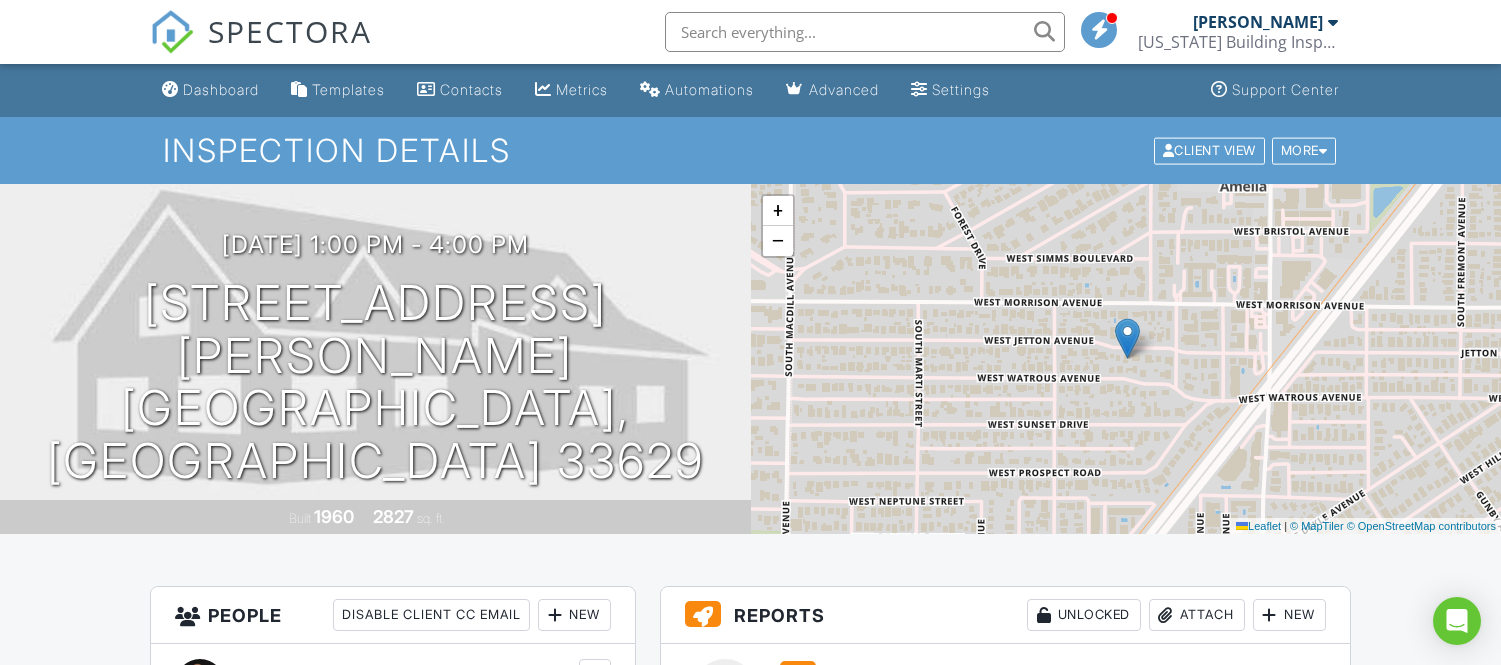scroll, scrollTop: 0, scrollLeft: 0, axis: both 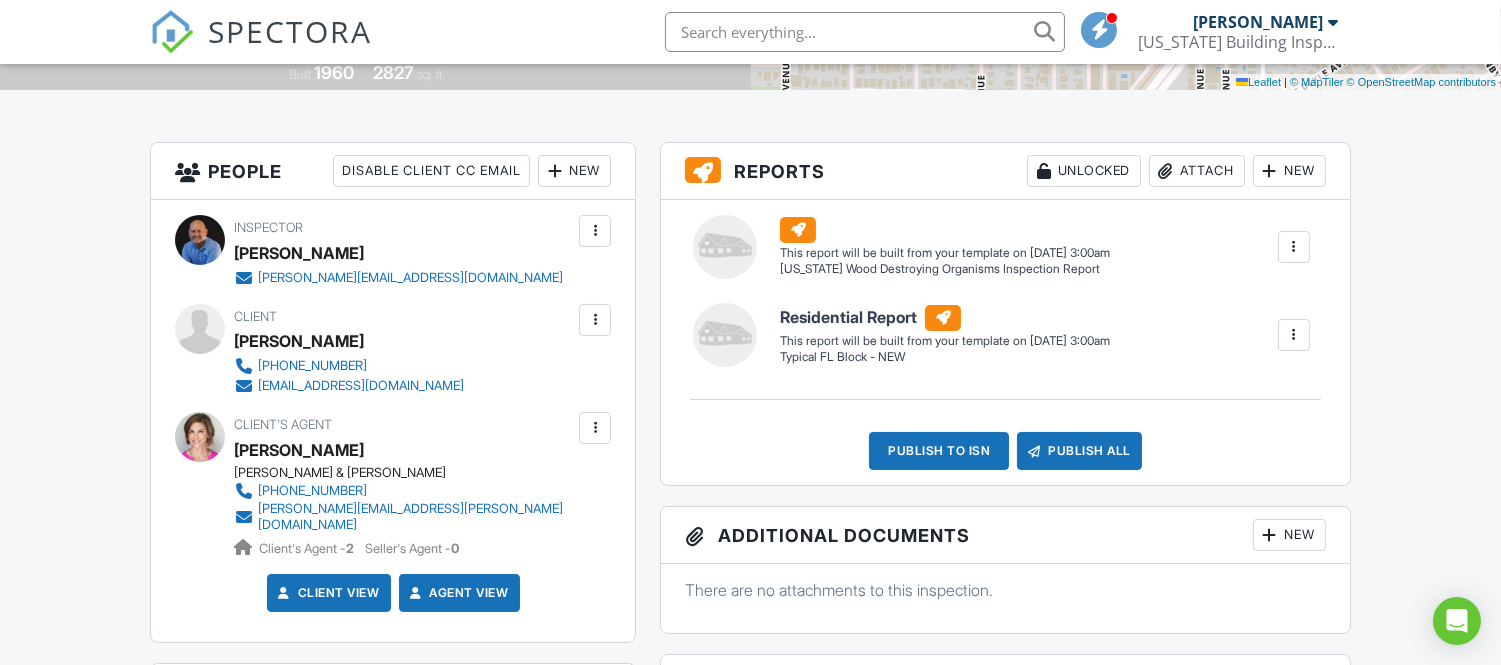 click on "New" at bounding box center (1289, 171) 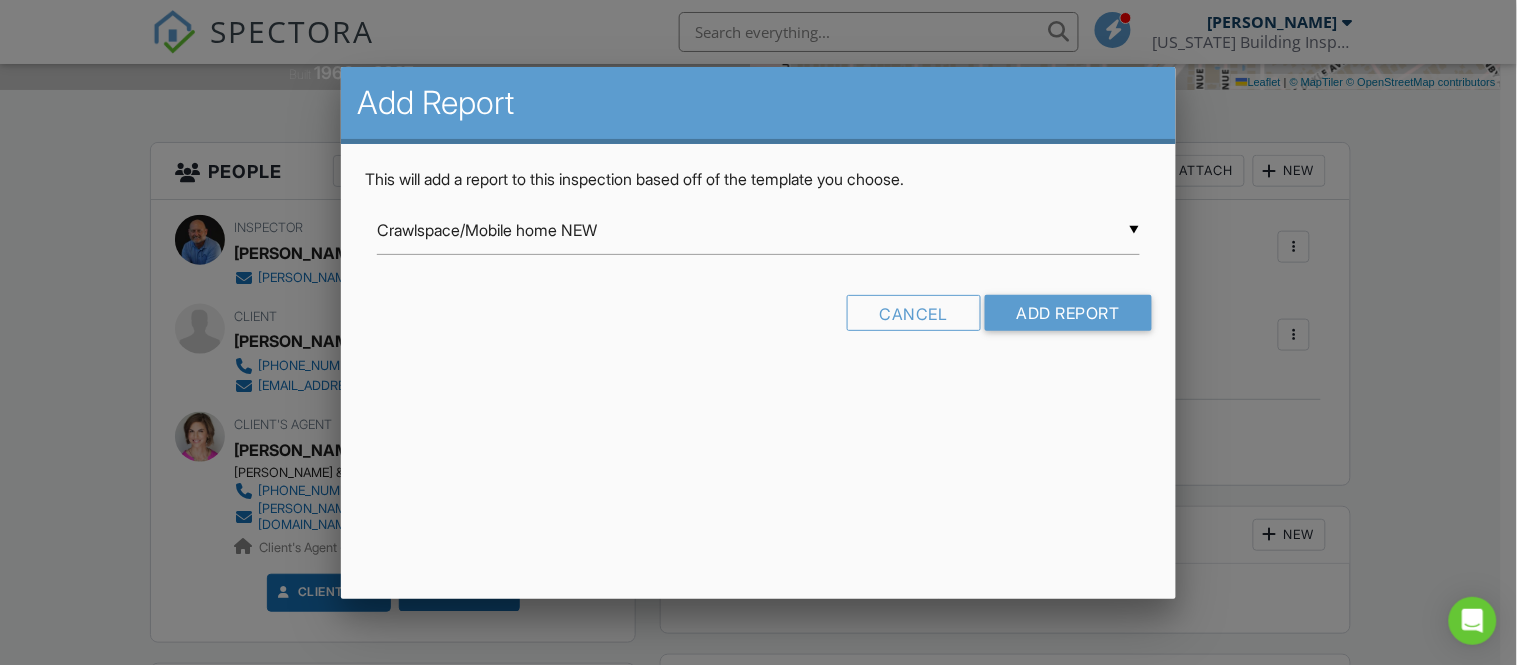 click on "▼ Crawlspace/Mobile home NEW Crawlspace/Mobile home NEW Healthy Home Assessment  InterNACHI Commercial Template LBP Inspection Mold Protocol Only New Construction New Construction - New One Year Warranty NEW Post Storm Inspection Pre-Listing Quick Look  Spec Home New Townhouse NEW Typical FL Block Typical FL Block - Eng [Spanish] Typical FL Block - NEW Commercial FBI Home Watch  Florida 4-Point Inspection Form (2025) Florida Citizens Roof Inspection Form Florida Uniform Mitigation Verification Inspection Form  Florida Wood Destroying Organisms Inspection Report Phase 1 - Environmental  PRVC Sewer Lateral Inspection Site visit Thermography inspection Crawlspace/Mobile home NEW
Healthy Home Assessment
InterNACHI Commercial Template
LBP Inspection
Mold Protocol Only
New Construction
New Construction - New
One Year Warranty NEW
Post Storm Inspection
Pre-Listing Quick Look
Spec Home New
Townhouse NEW
Typical FL Block
Typical FL Block - Eng [Spanish]
Typical FL Block - NEW" at bounding box center [758, 230] 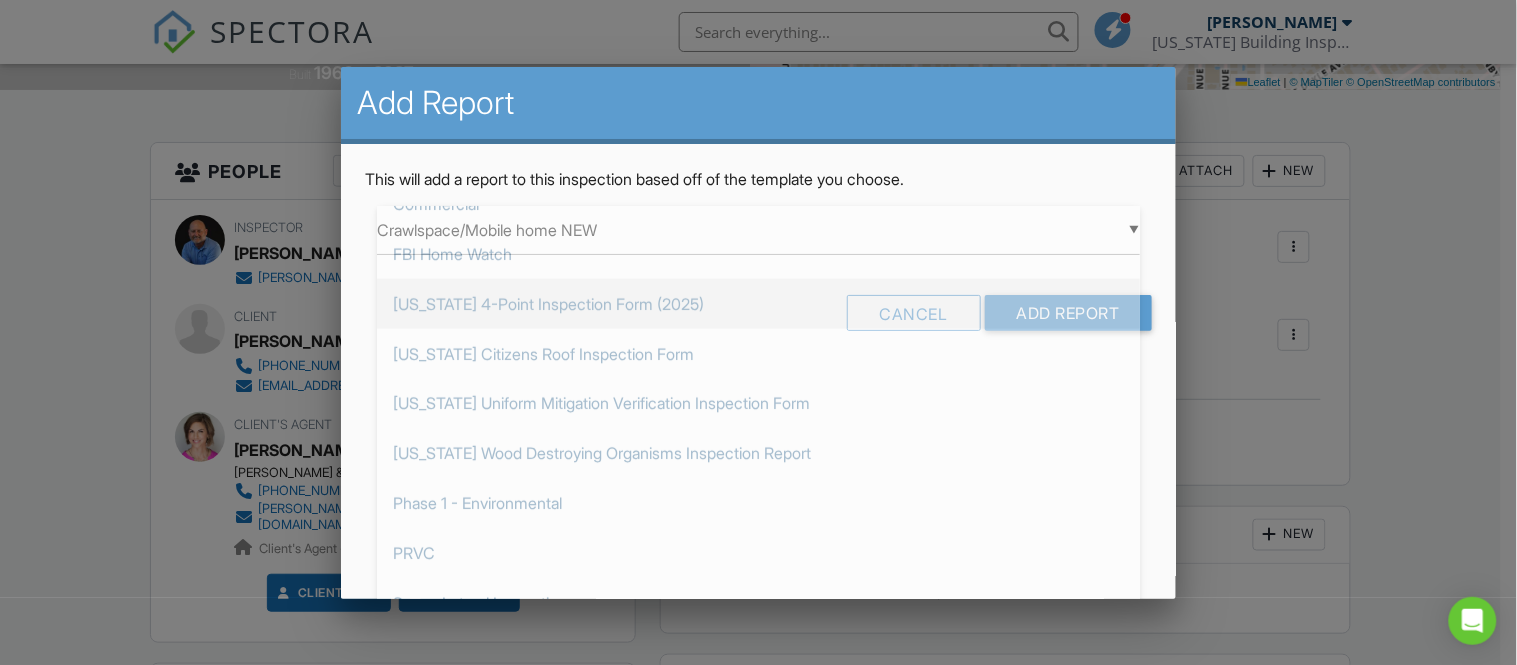 click on "[US_STATE] 4-Point Inspection Form (2025)" at bounding box center [758, 304] 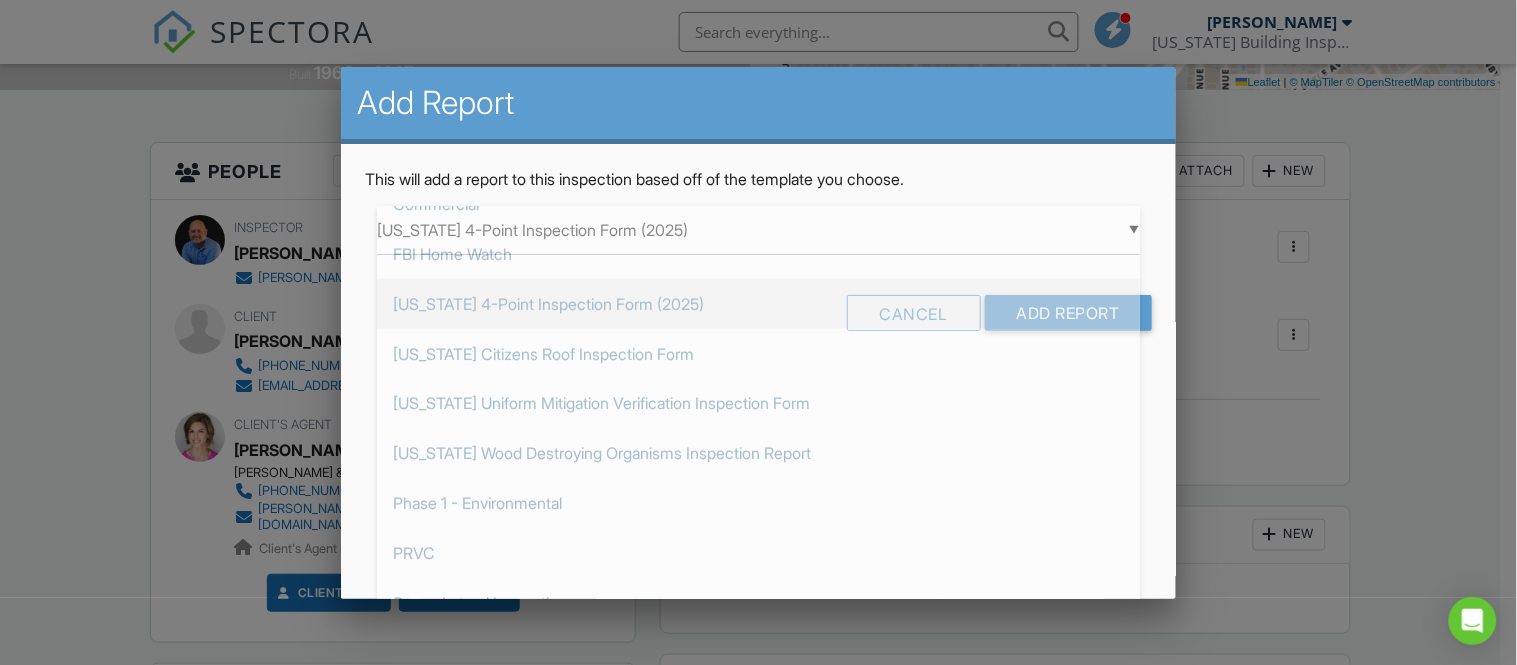 scroll, scrollTop: 840, scrollLeft: 0, axis: vertical 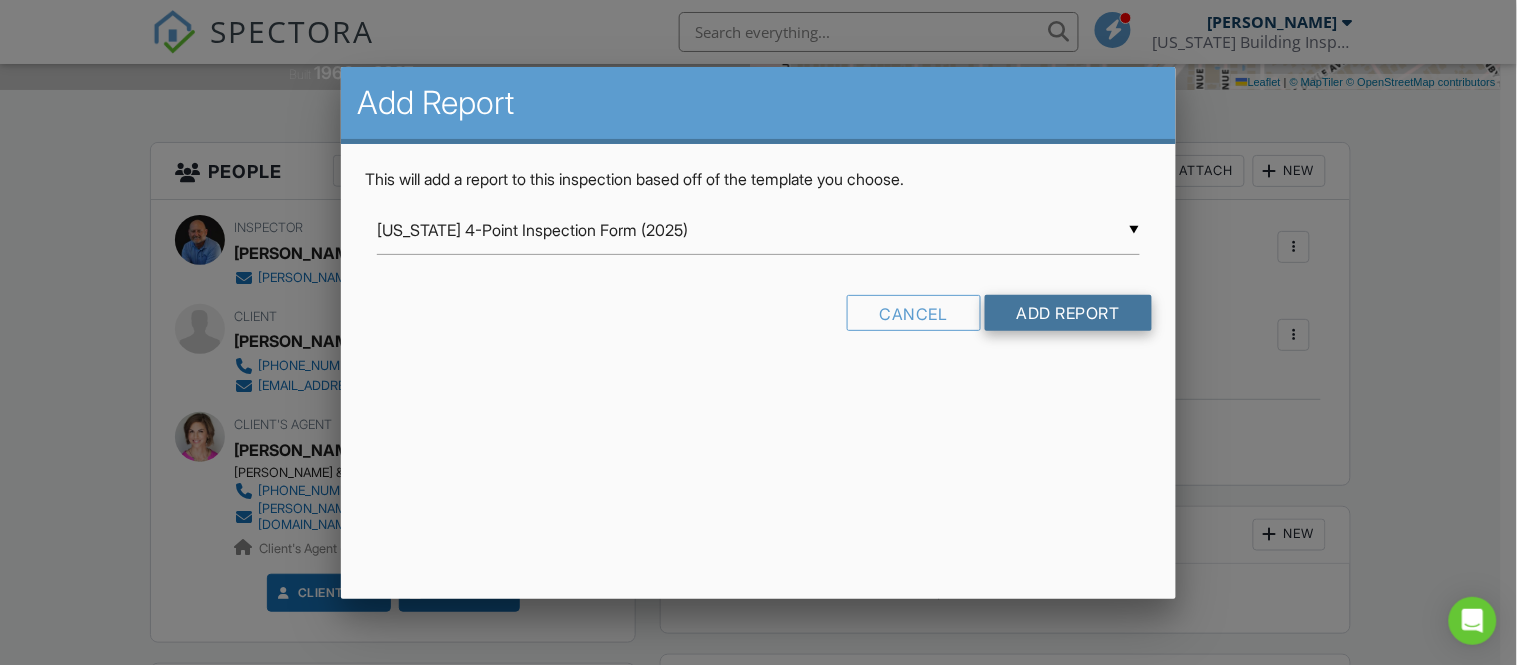click on "Add Report" at bounding box center [1068, 313] 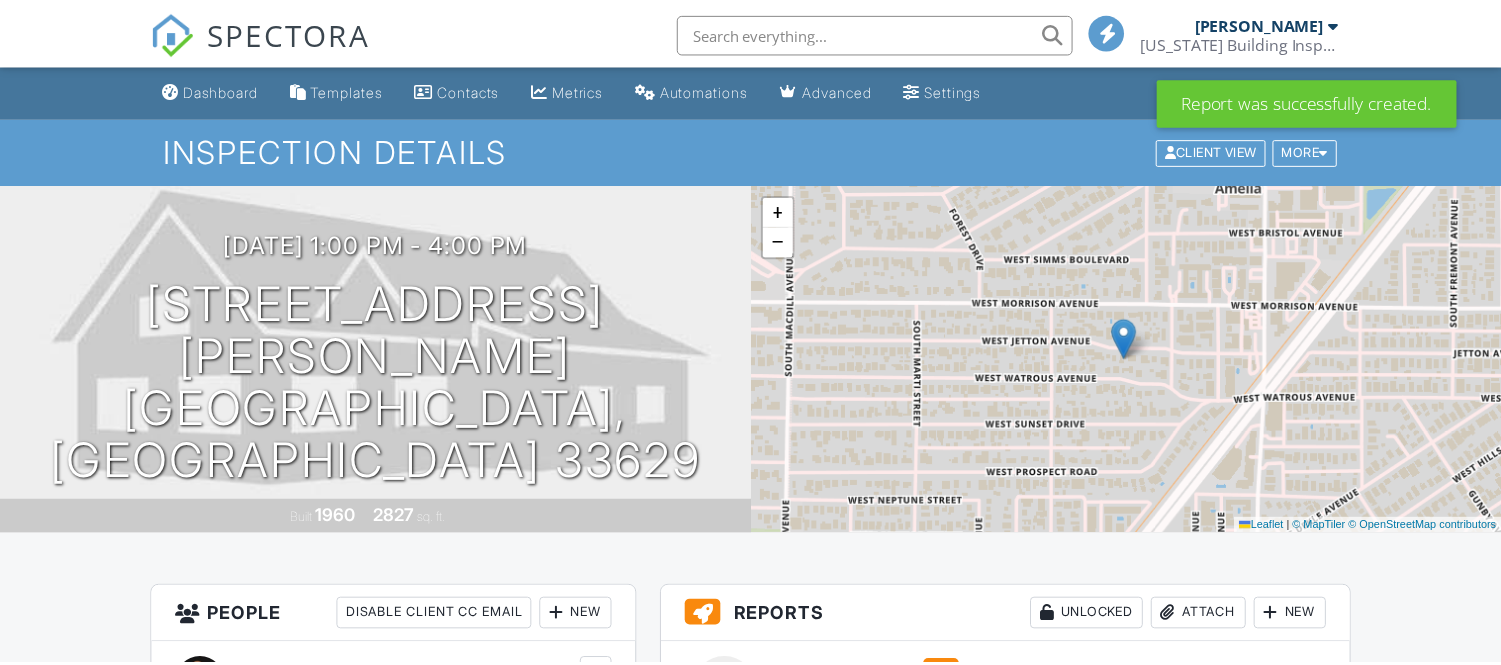 scroll, scrollTop: 0, scrollLeft: 0, axis: both 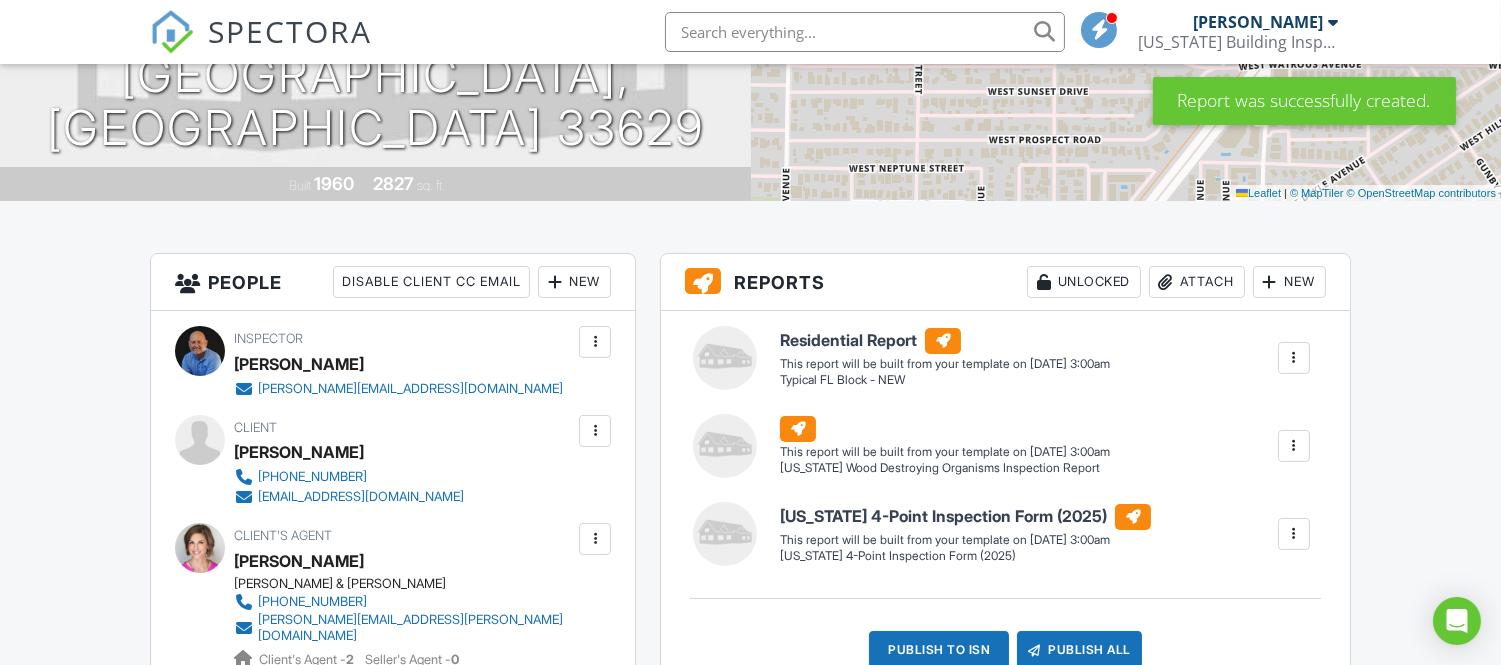 click on "New" at bounding box center [1289, 282] 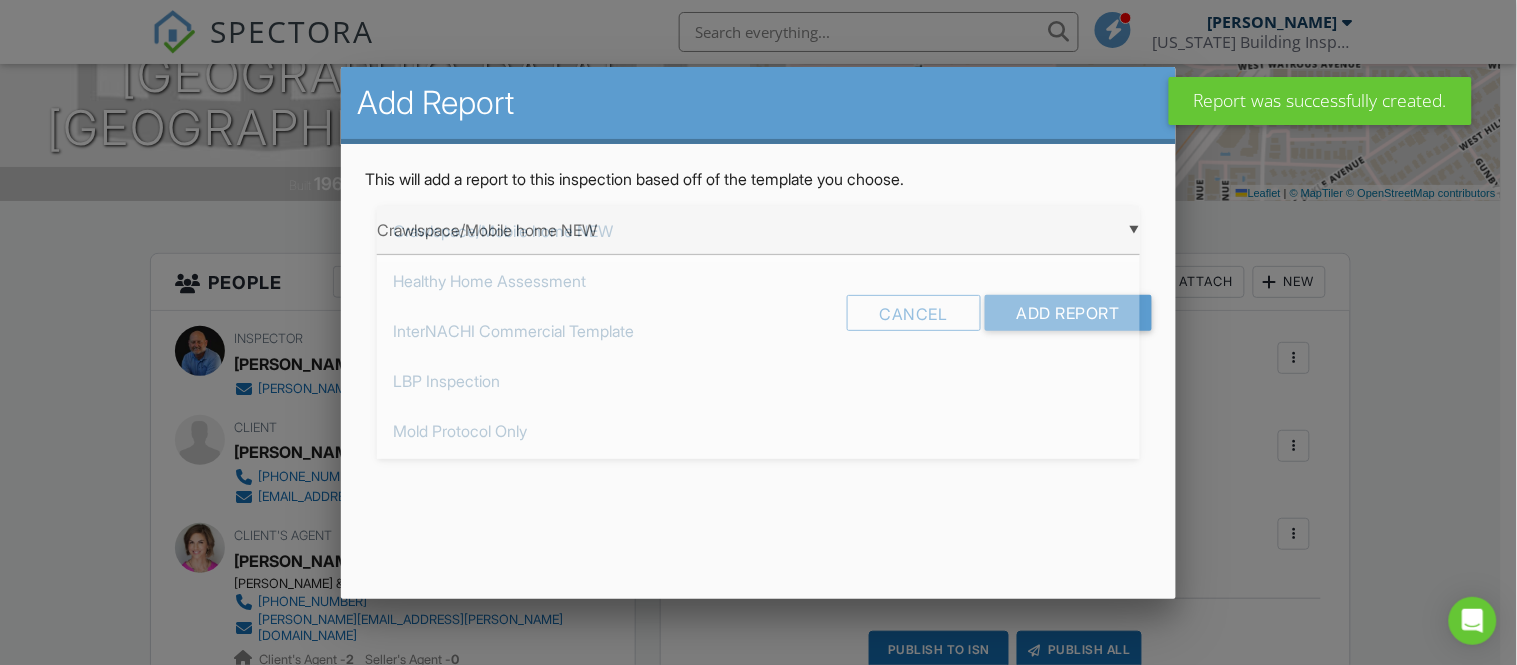 click on "▼ Crawlspace/Mobile home NEW Crawlspace/Mobile home NEW Healthy Home Assessment  InterNACHI Commercial Template LBP Inspection Mold Protocol Only New Construction New Construction - New One Year Warranty NEW Post Storm Inspection Pre-Listing Quick Look  Spec Home New Townhouse NEW Typical FL Block Typical FL Block - Eng [Spanish] Typical FL Block - NEW Commercial FBI Home Watch  Florida 4-Point Inspection Form (2025) Florida Citizens Roof Inspection Form Florida Uniform Mitigation Verification Inspection Form  Florida Wood Destroying Organisms Inspection Report Phase 1 - Environmental  PRVC Sewer Lateral Inspection Site visit Thermography inspection Crawlspace/Mobile home NEW
Healthy Home Assessment
InterNACHI Commercial Template
LBP Inspection
Mold Protocol Only
New Construction
New Construction - New
One Year Warranty NEW
Post Storm Inspection
Pre-Listing Quick Look
Spec Home New
Townhouse NEW
Typical FL Block
Typical FL Block - Eng [Spanish]
Typical FL Block - NEW" at bounding box center [758, 230] 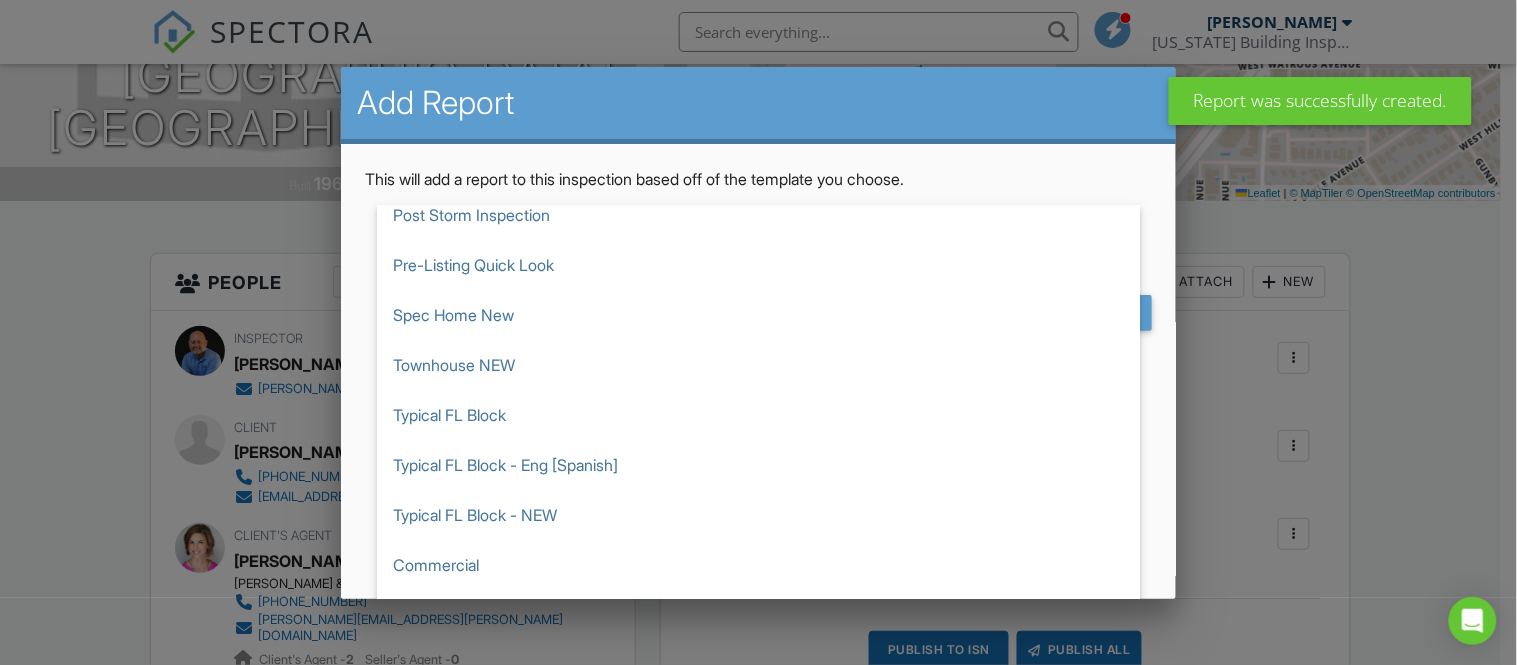 scroll, scrollTop: 840, scrollLeft: 0, axis: vertical 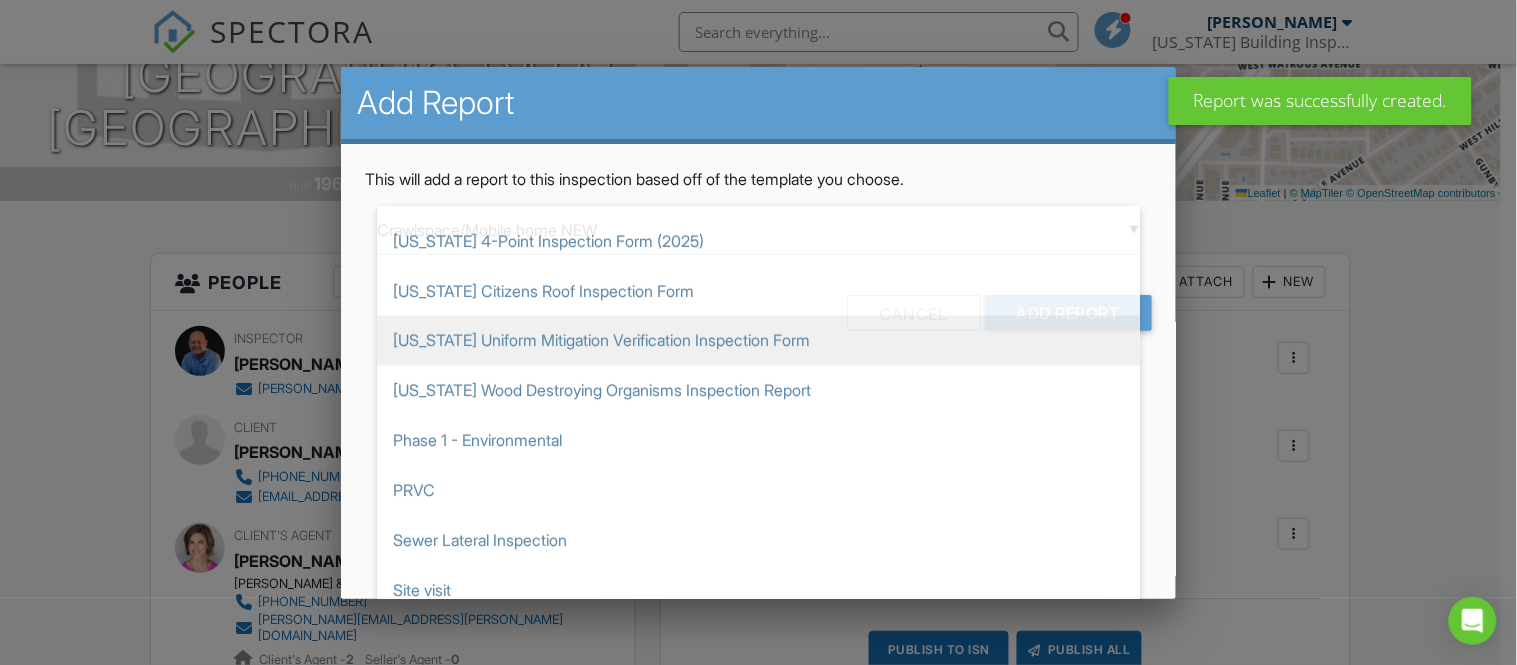 click on "[US_STATE] Uniform Mitigation Verification Inspection Form" at bounding box center [758, 341] 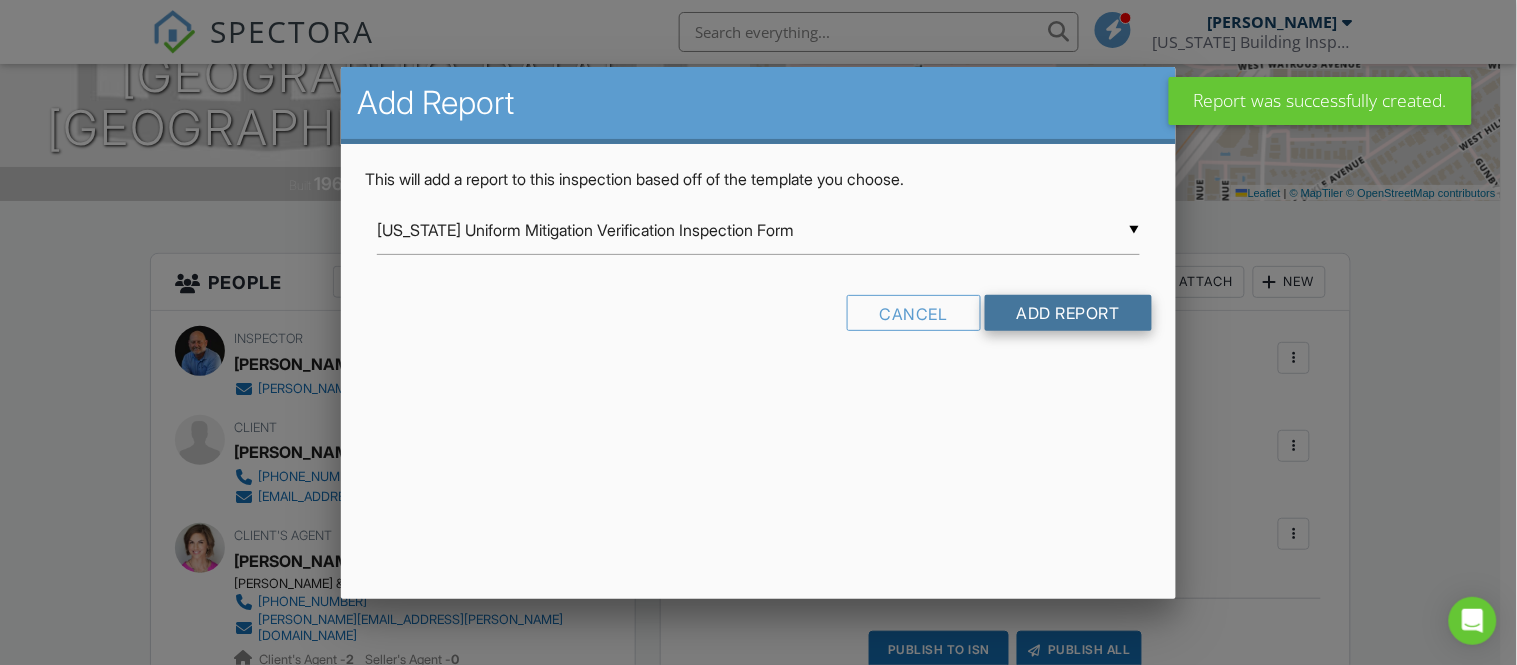 click on "Add Report" at bounding box center (1068, 313) 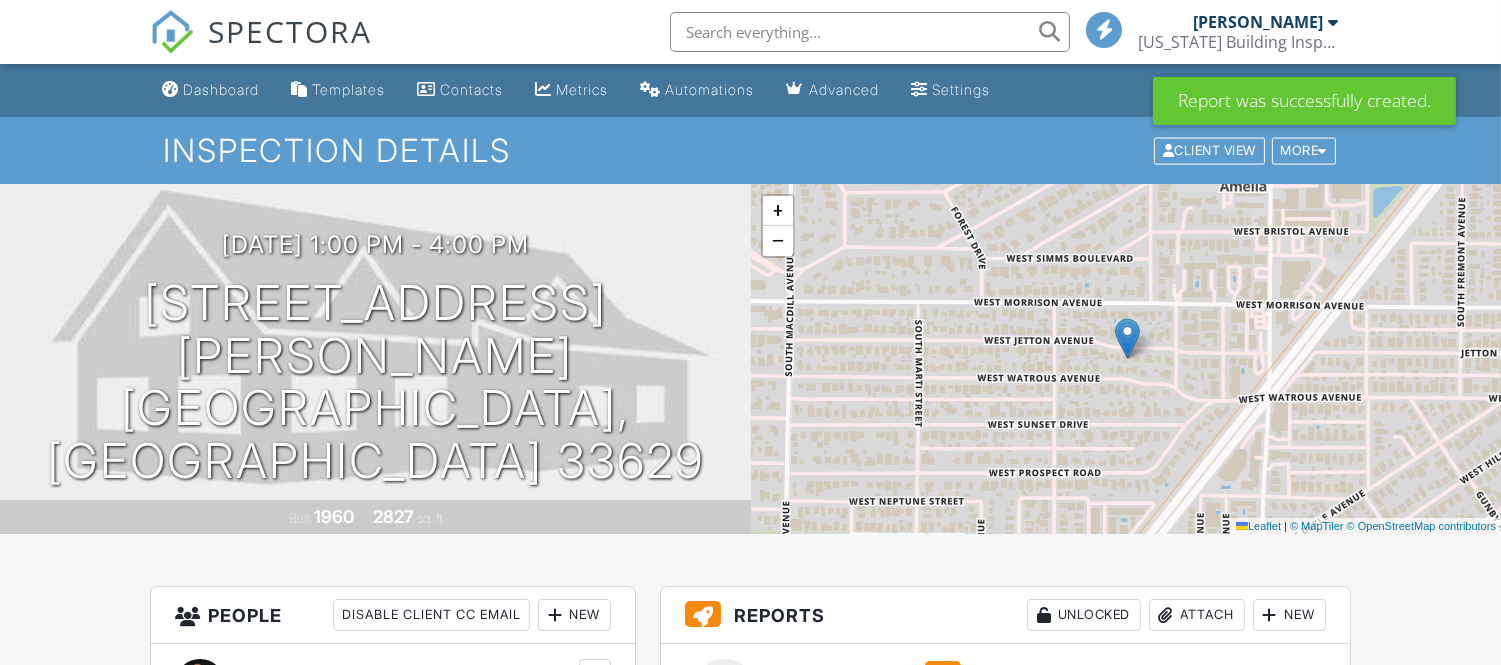 scroll, scrollTop: 444, scrollLeft: 0, axis: vertical 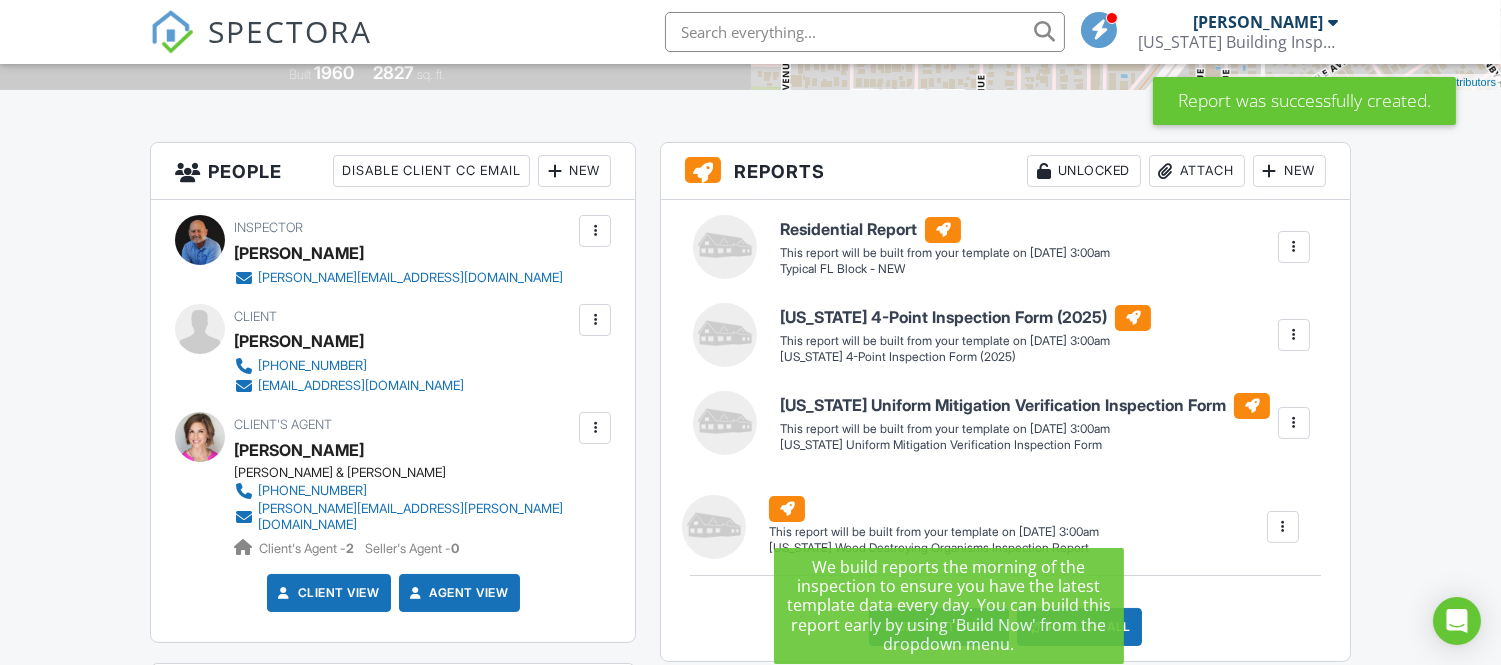 drag, startPoint x: 911, startPoint y: 343, endPoint x: 900, endPoint y: 526, distance: 183.3303 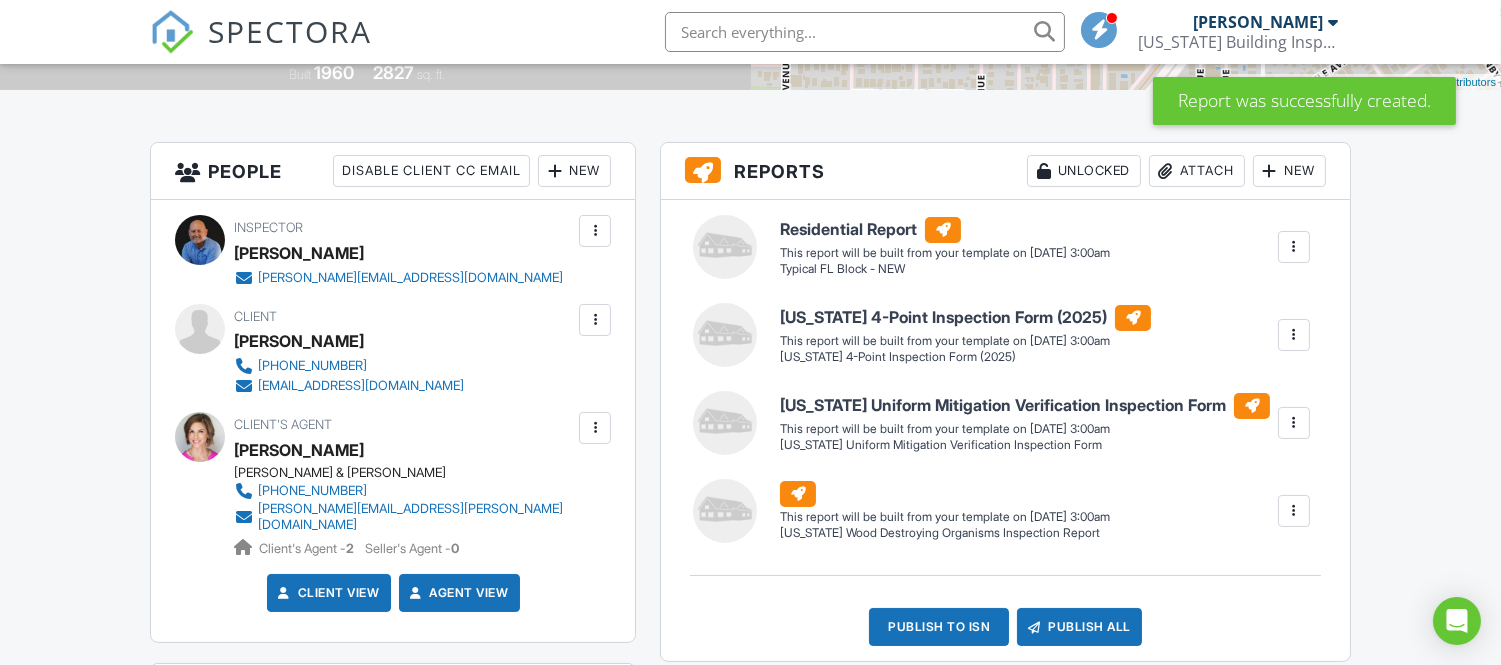 click at bounding box center (1294, 247) 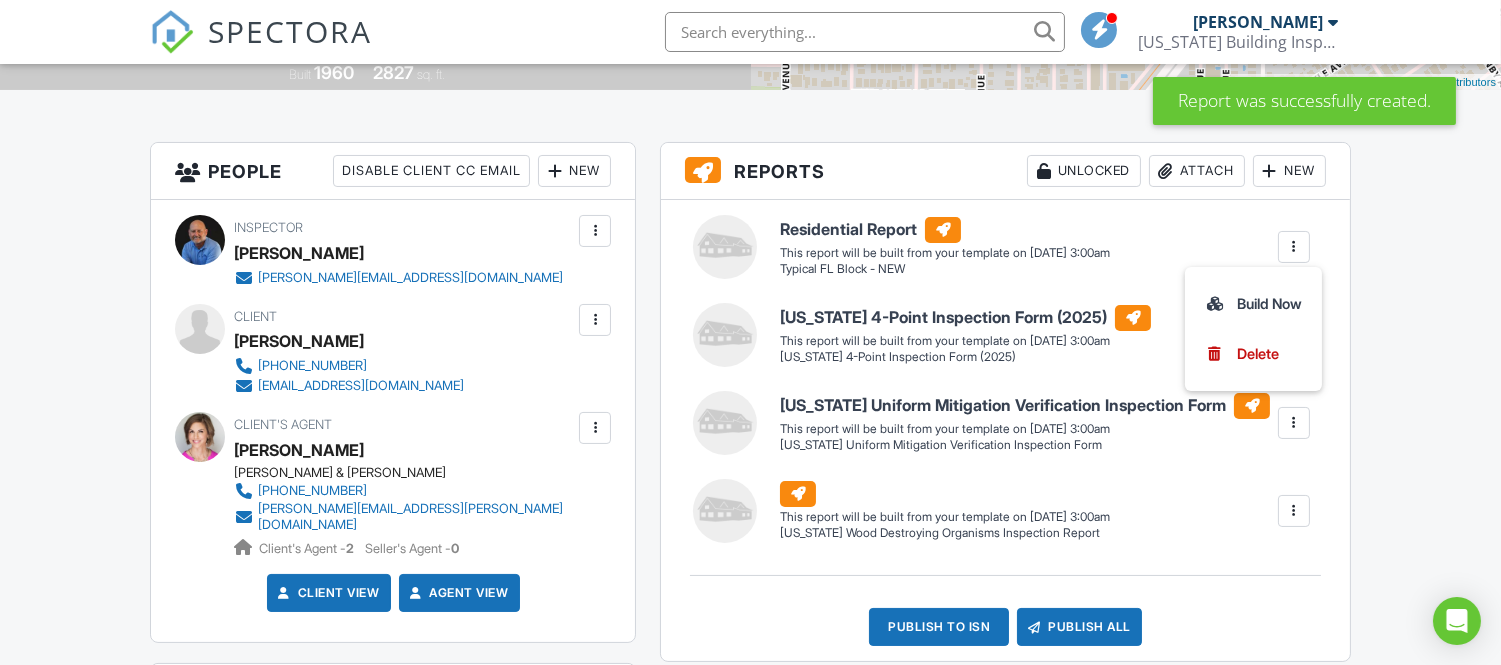 drag, startPoint x: 1262, startPoint y: 304, endPoint x: 1260, endPoint y: 315, distance: 11.18034 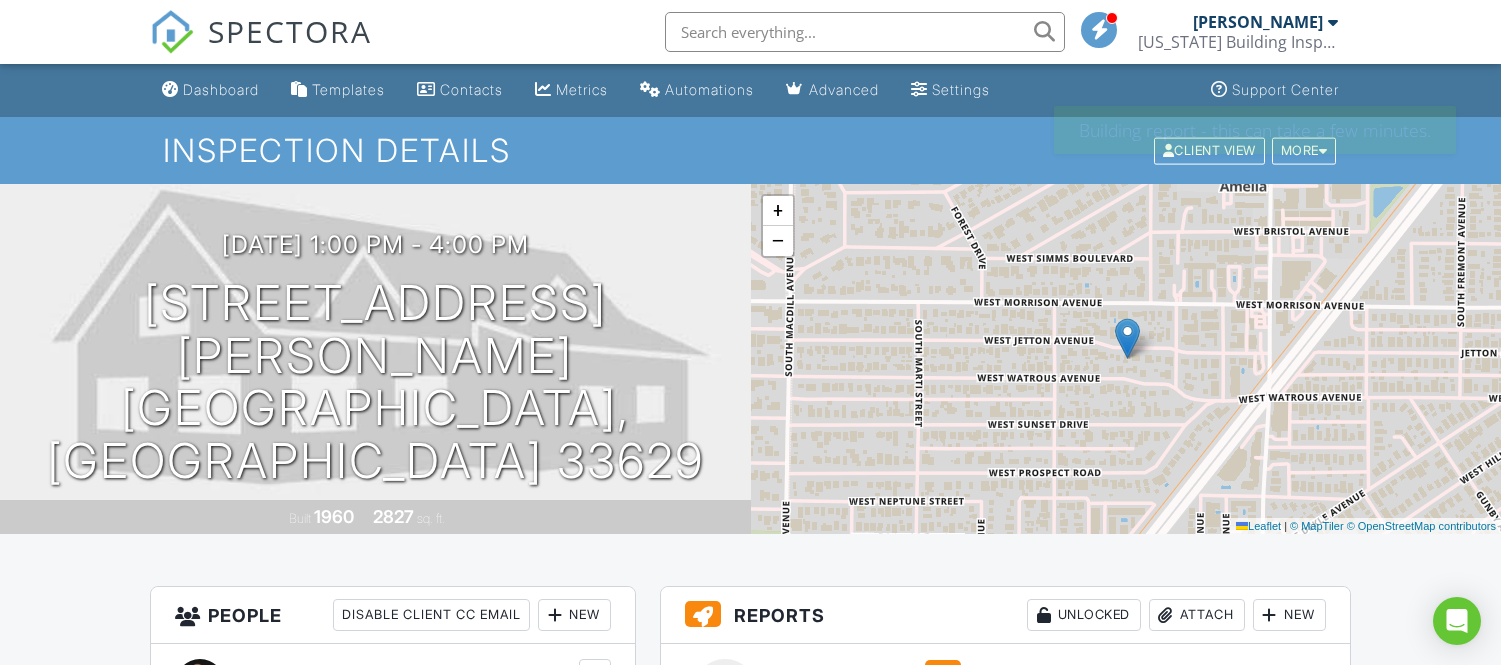 scroll, scrollTop: 0, scrollLeft: 0, axis: both 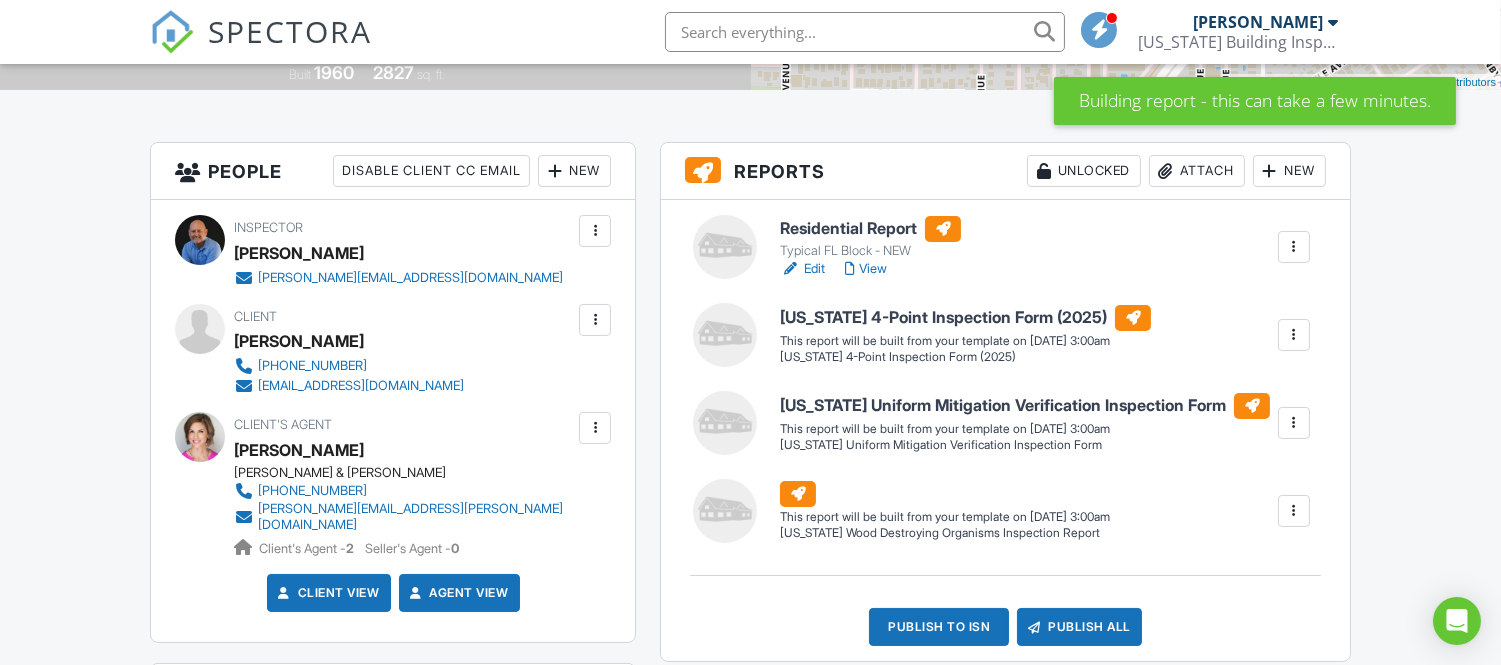 click at bounding box center (1294, 335) 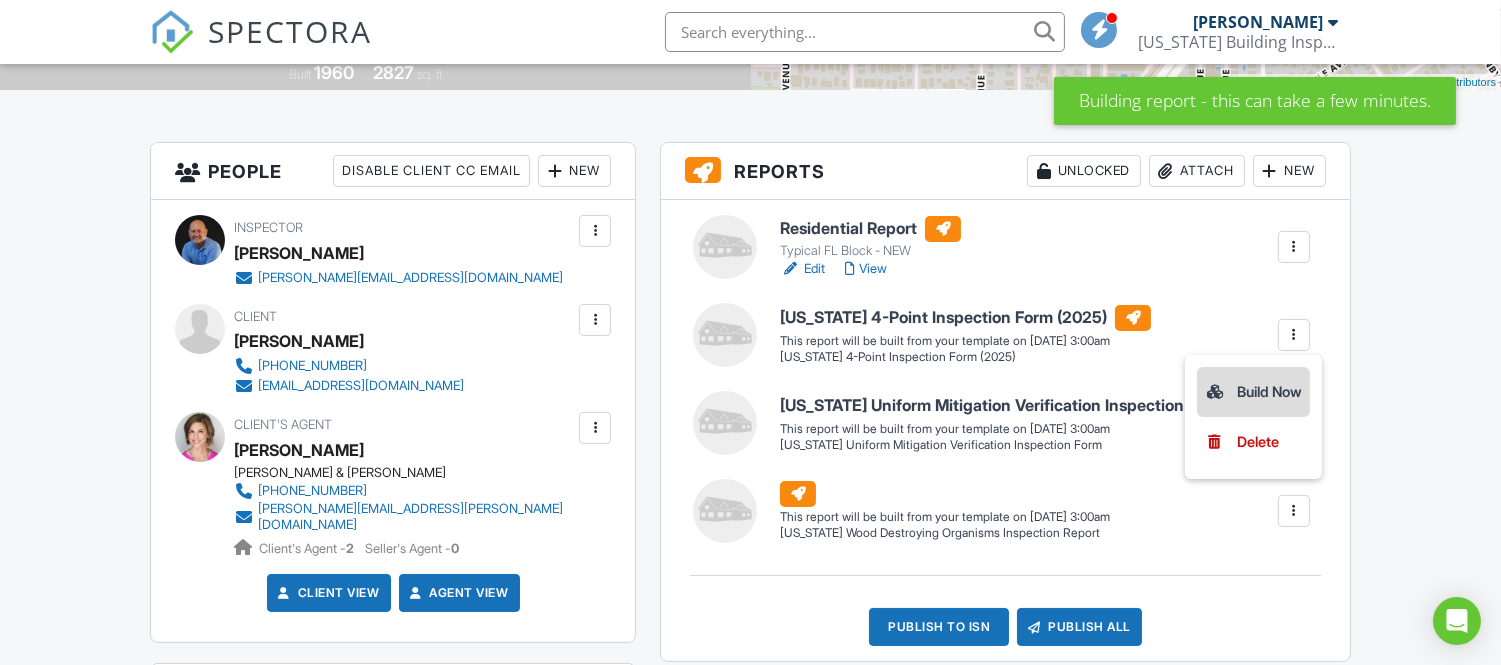 click on "Build Now" at bounding box center (1253, 392) 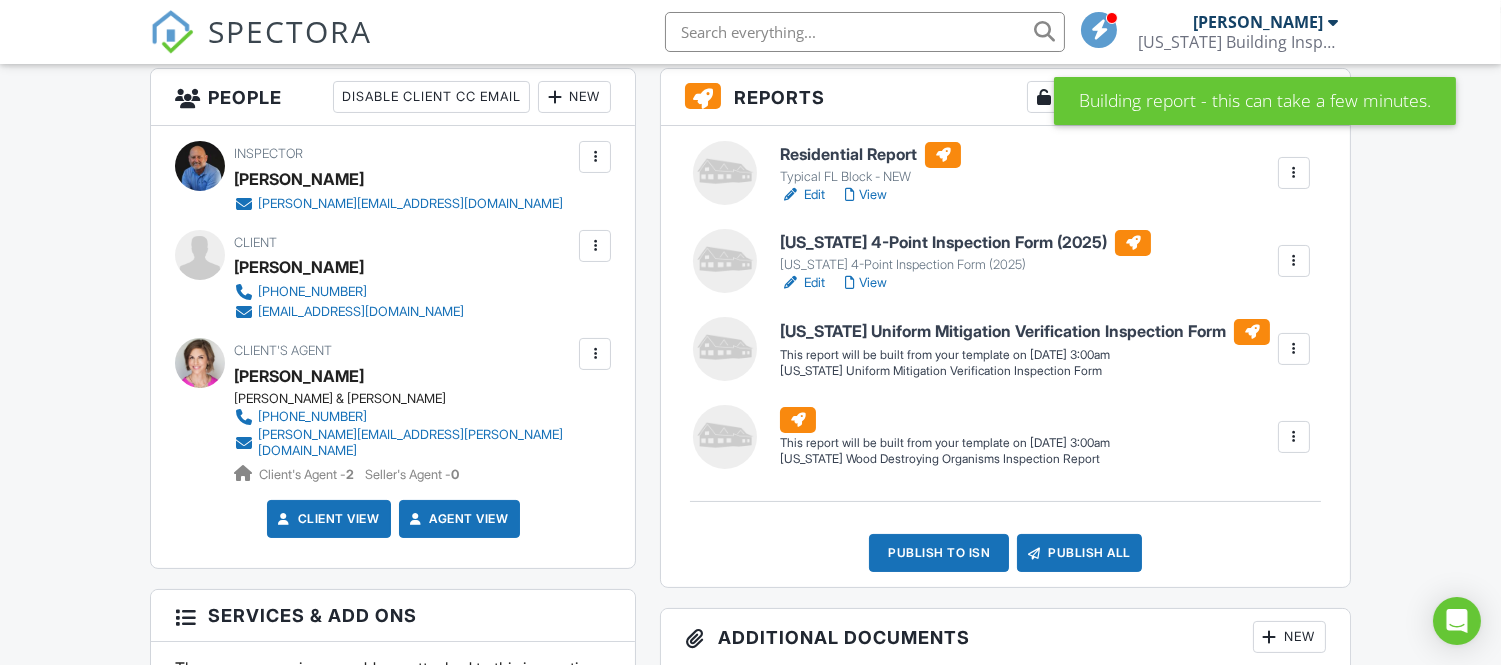 scroll, scrollTop: 555, scrollLeft: 0, axis: vertical 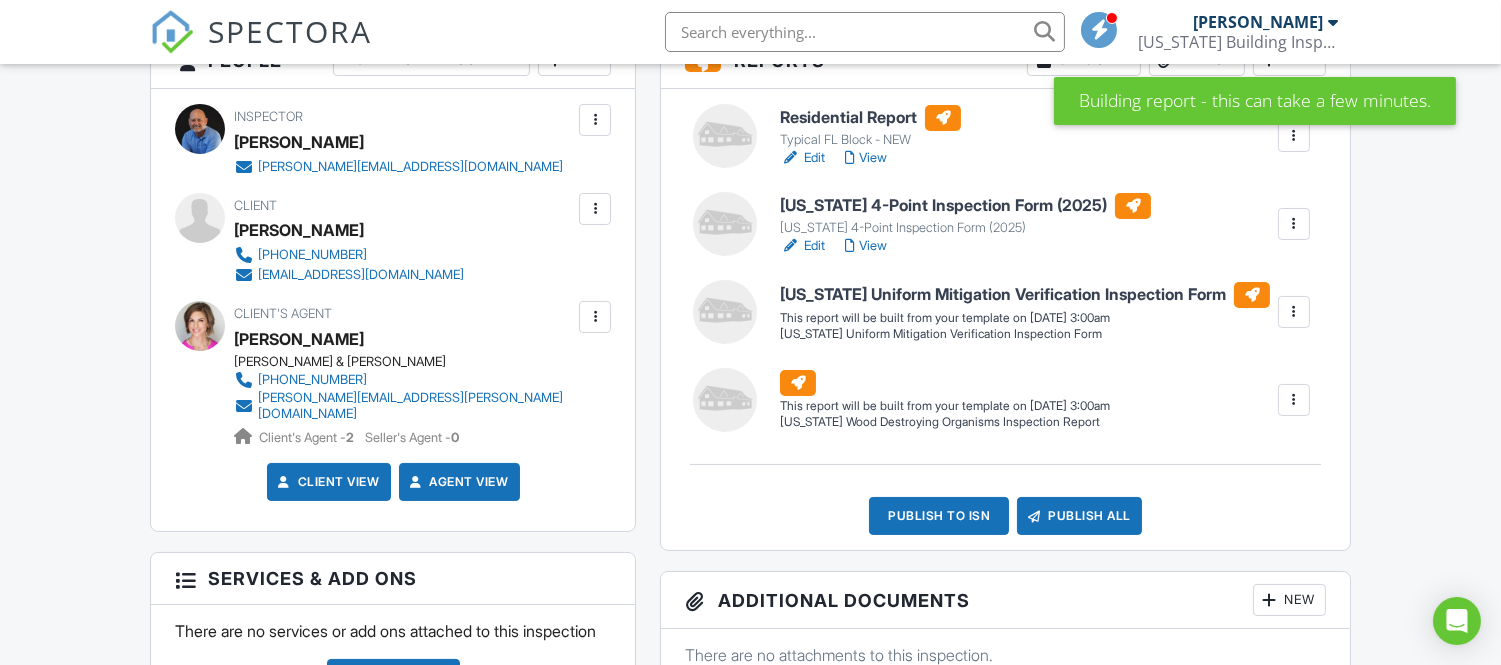 click at bounding box center (1294, 312) 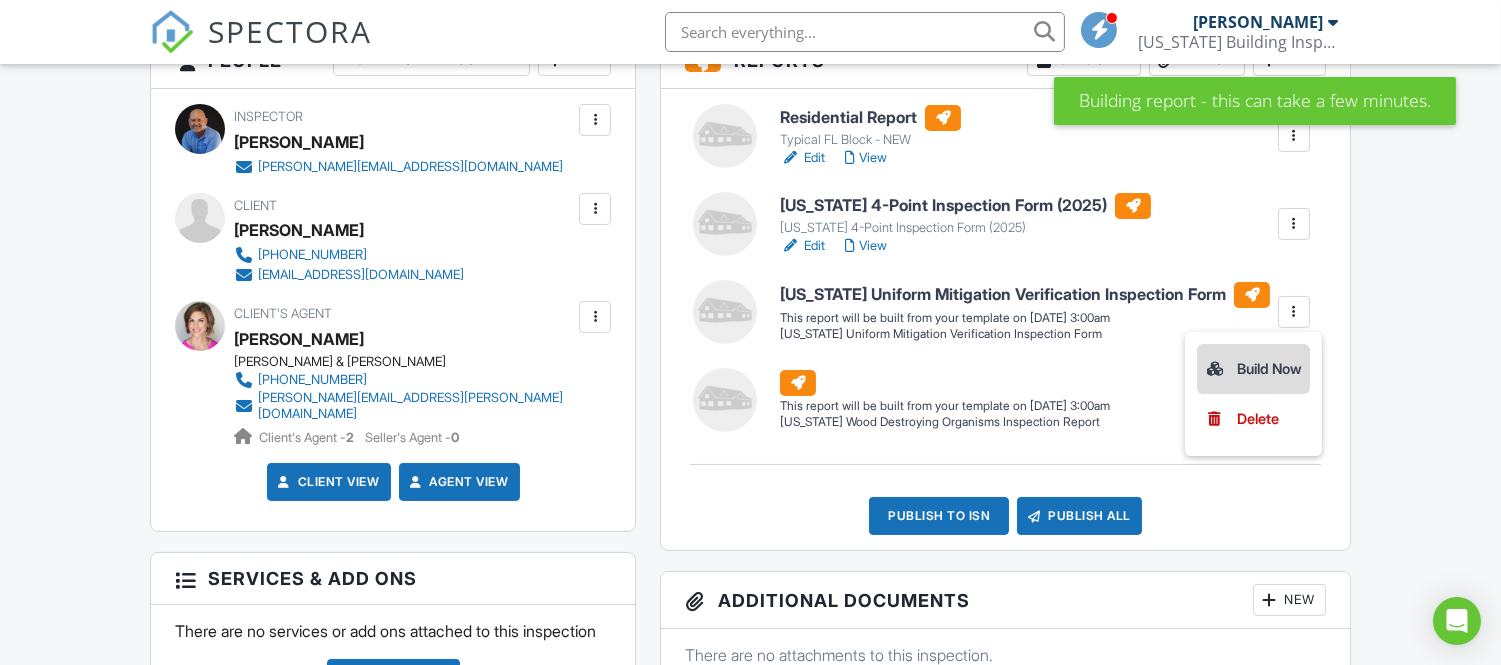 click on "Build Now" at bounding box center (1253, 369) 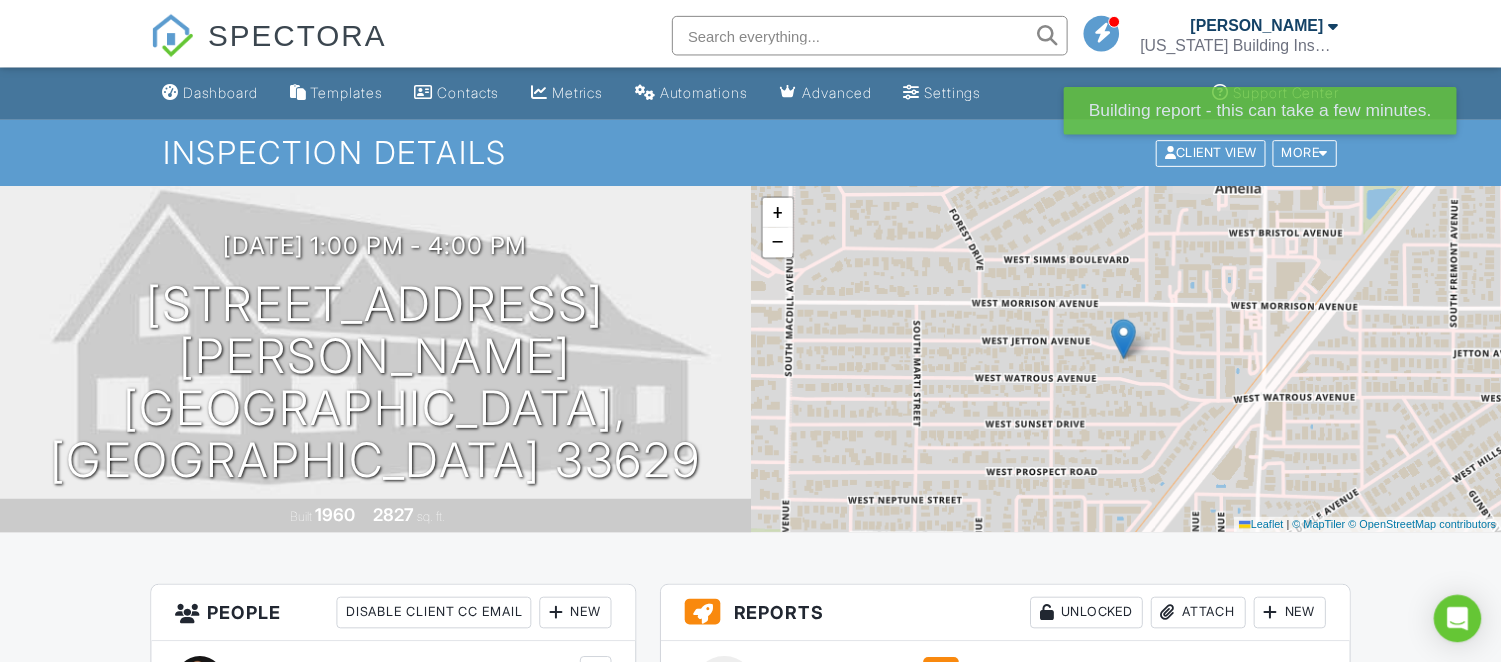 scroll, scrollTop: 0, scrollLeft: 0, axis: both 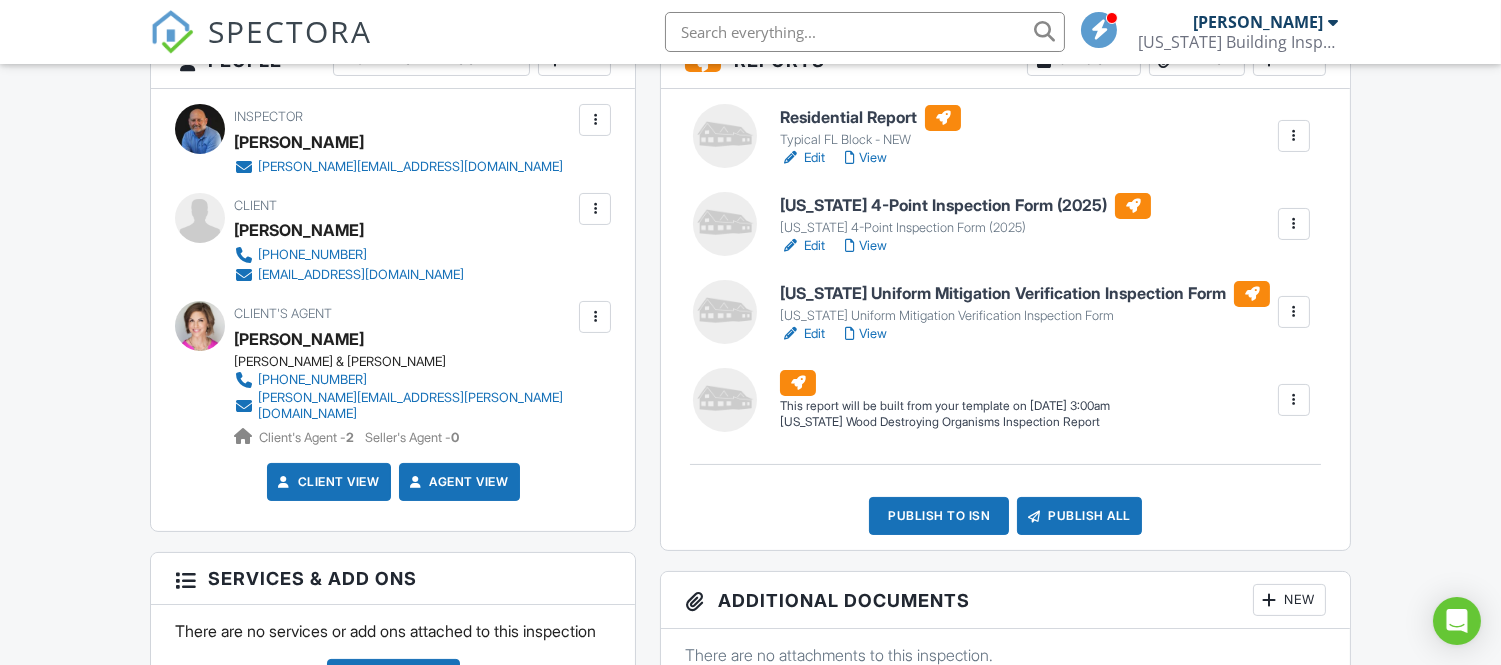 click on "Edit" at bounding box center (802, 158) 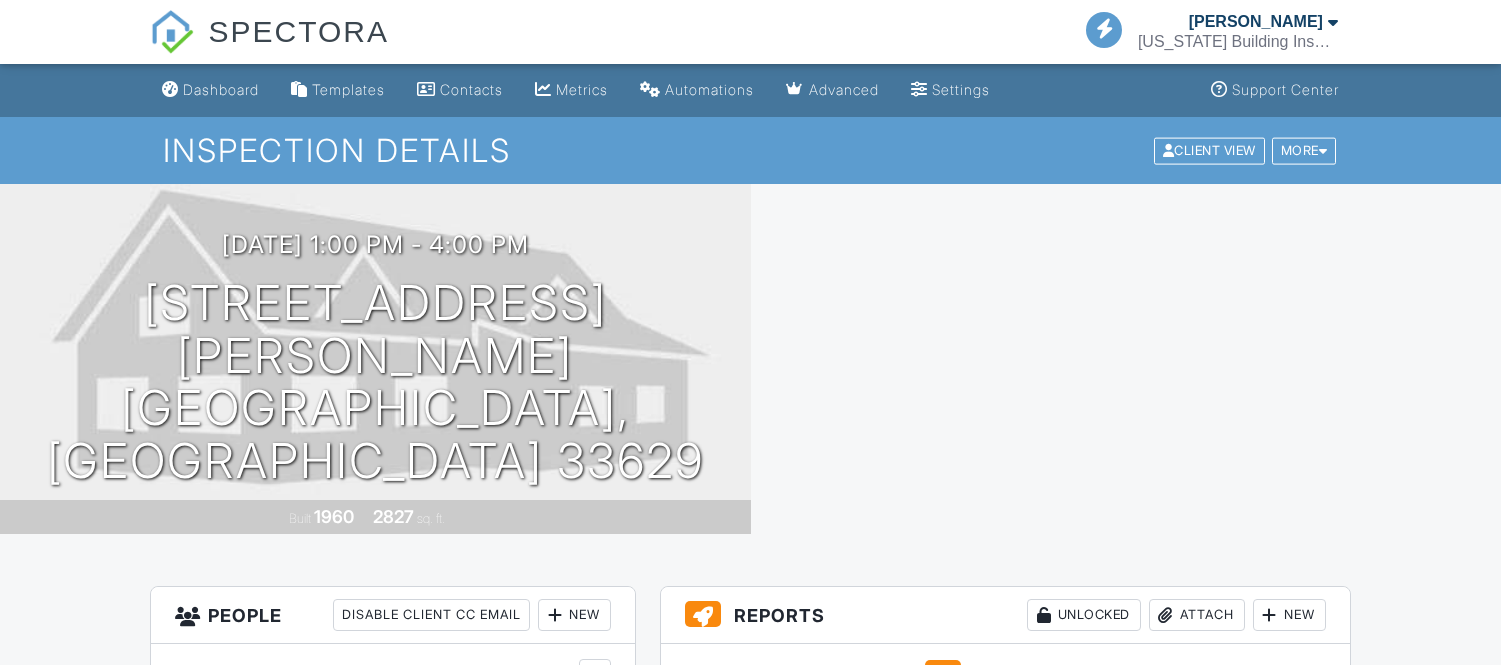 scroll, scrollTop: 0, scrollLeft: 0, axis: both 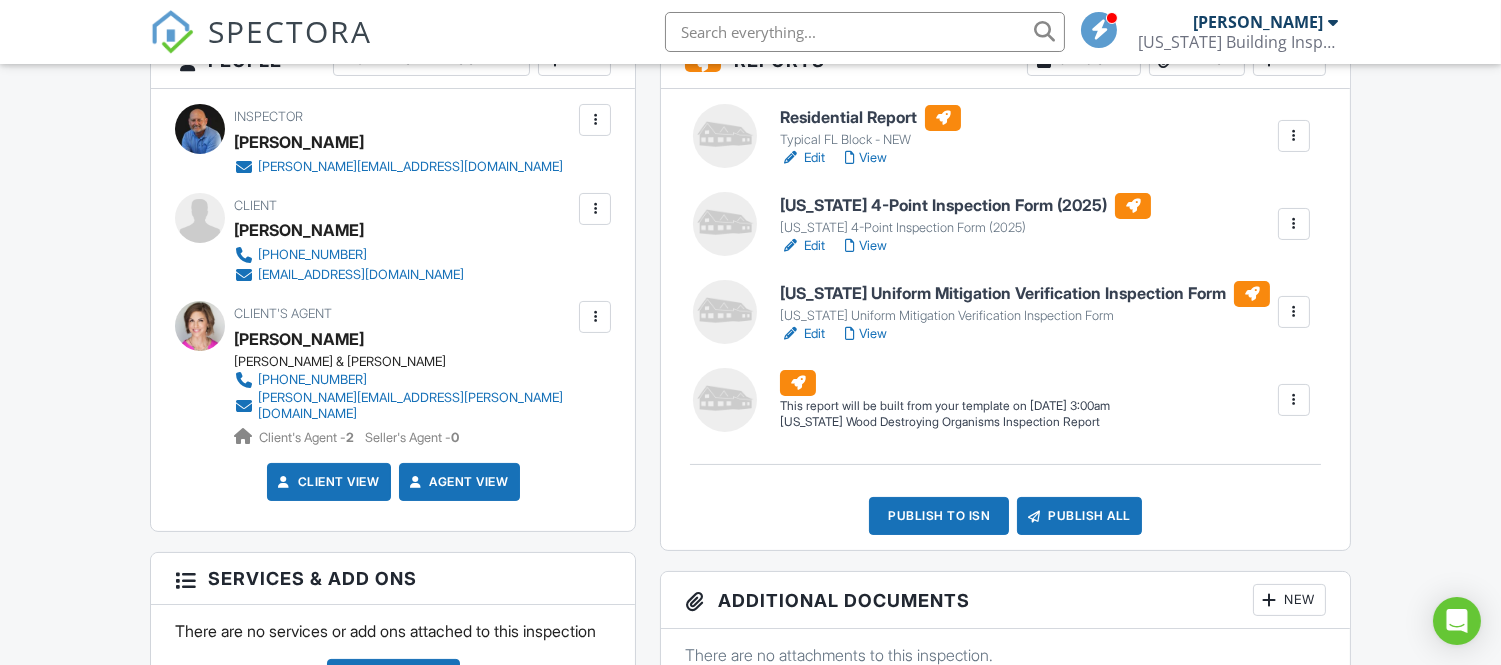 click on "Edit" at bounding box center (802, 334) 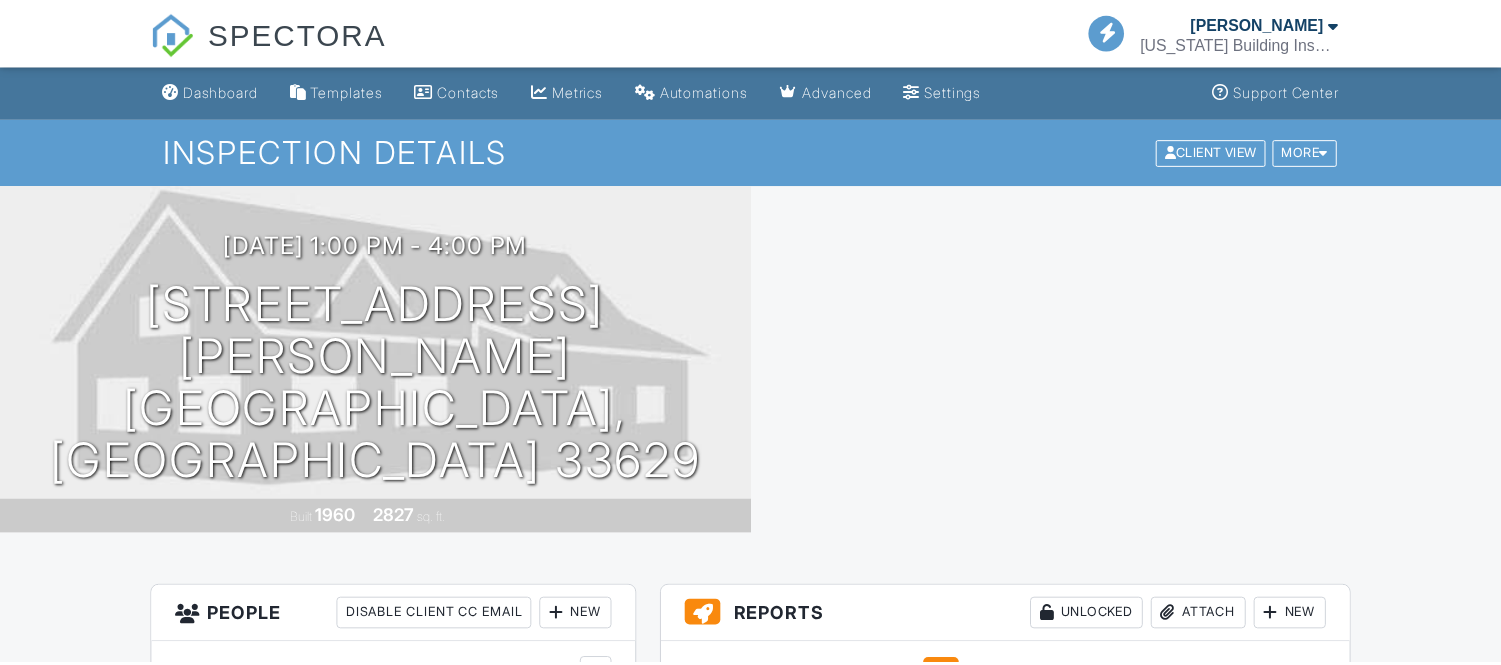 scroll, scrollTop: 0, scrollLeft: 0, axis: both 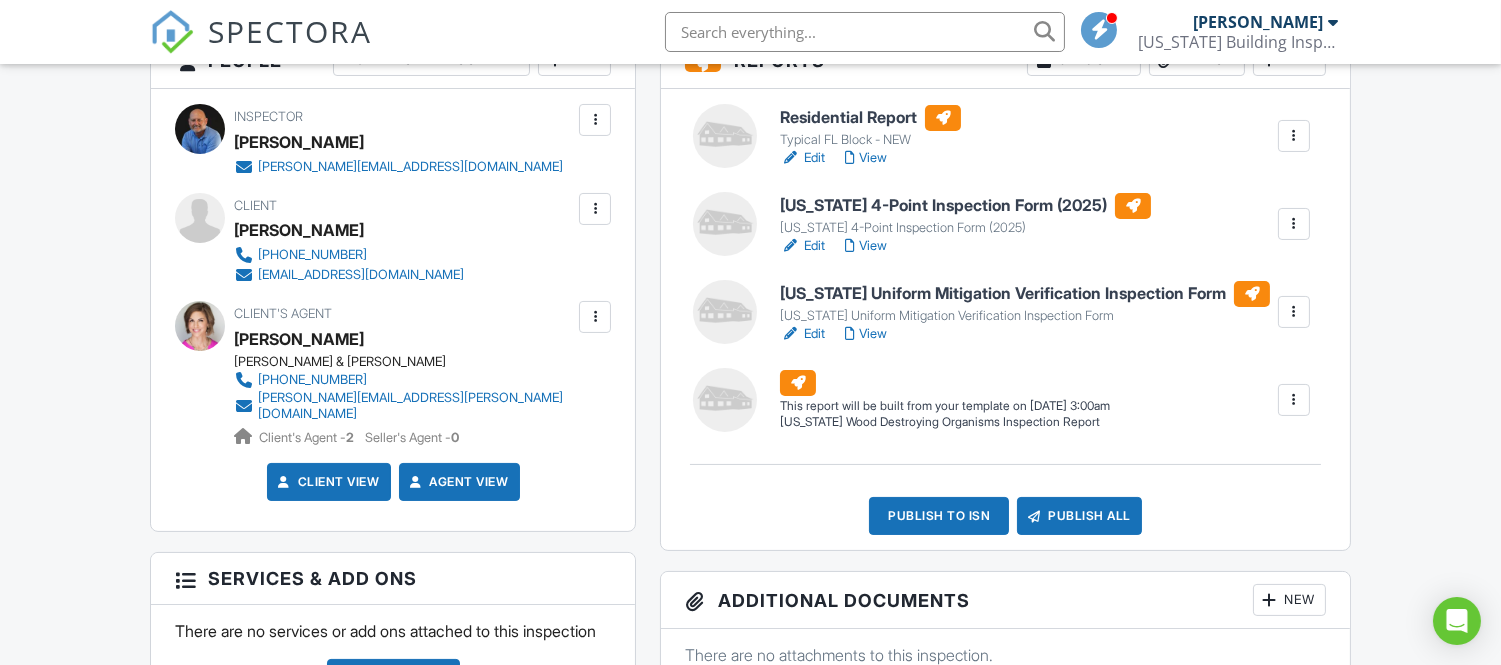 click on "Edit" at bounding box center [802, 246] 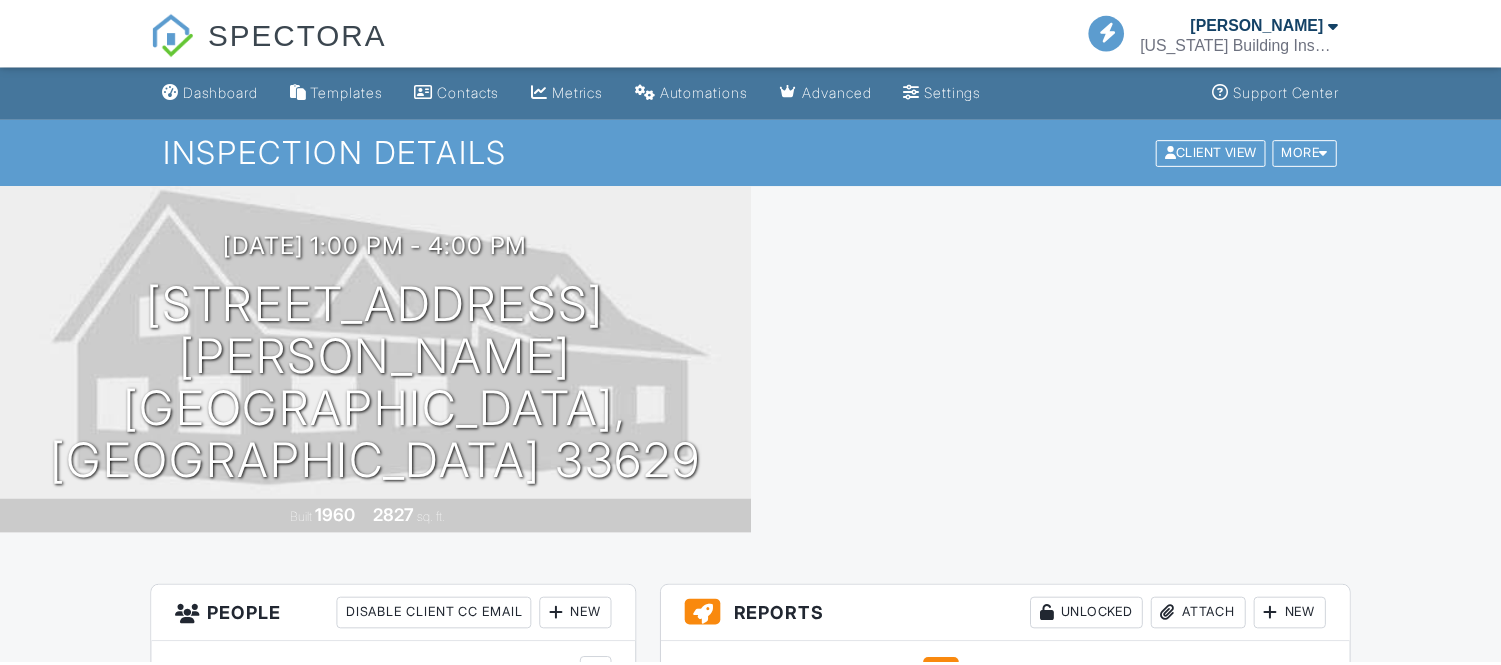 scroll, scrollTop: 0, scrollLeft: 0, axis: both 